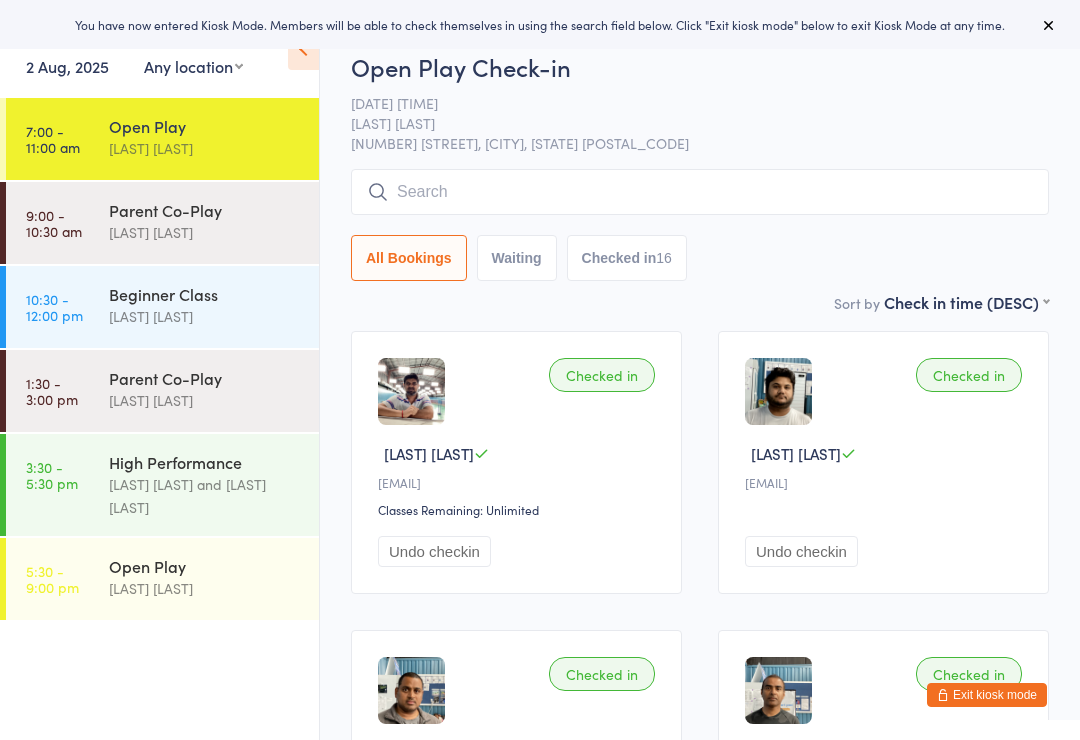 scroll, scrollTop: 0, scrollLeft: 0, axis: both 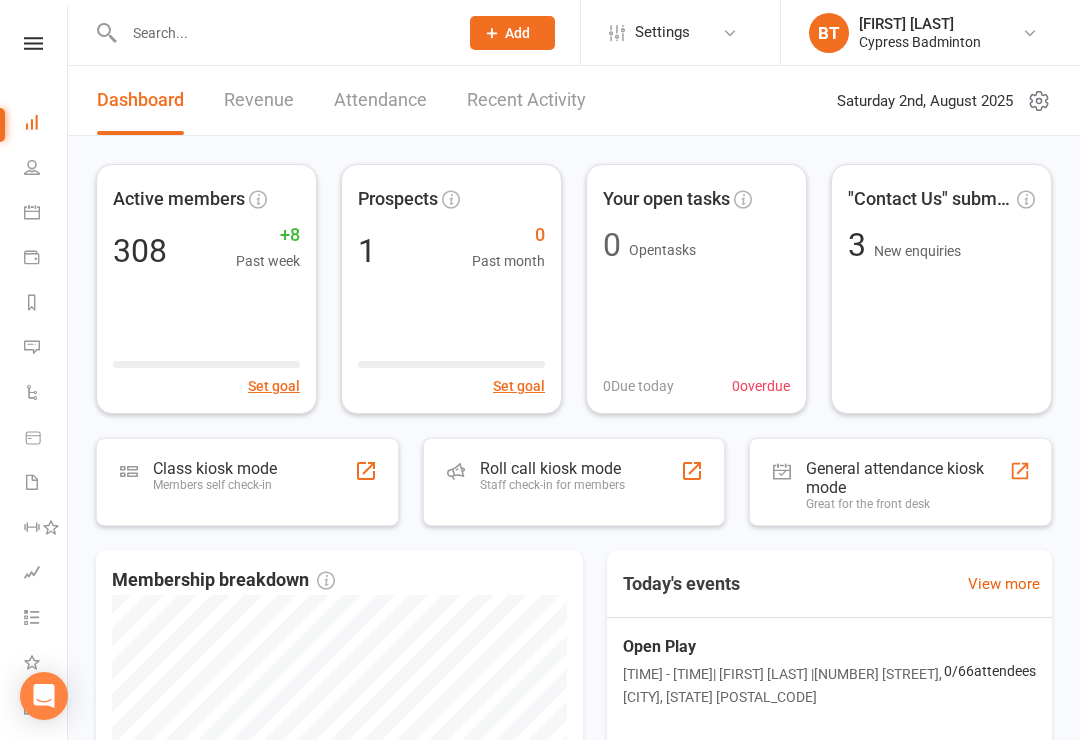 click on "Recent Activity" at bounding box center [526, 100] 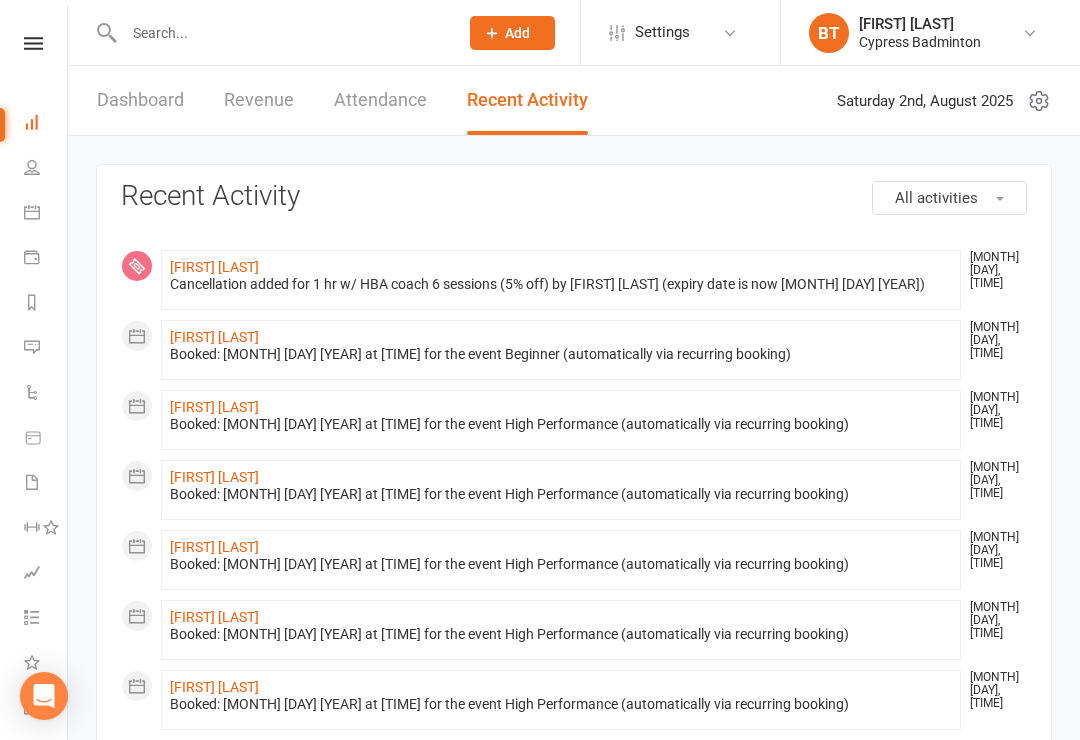 click on "Dashboard" at bounding box center (140, 100) 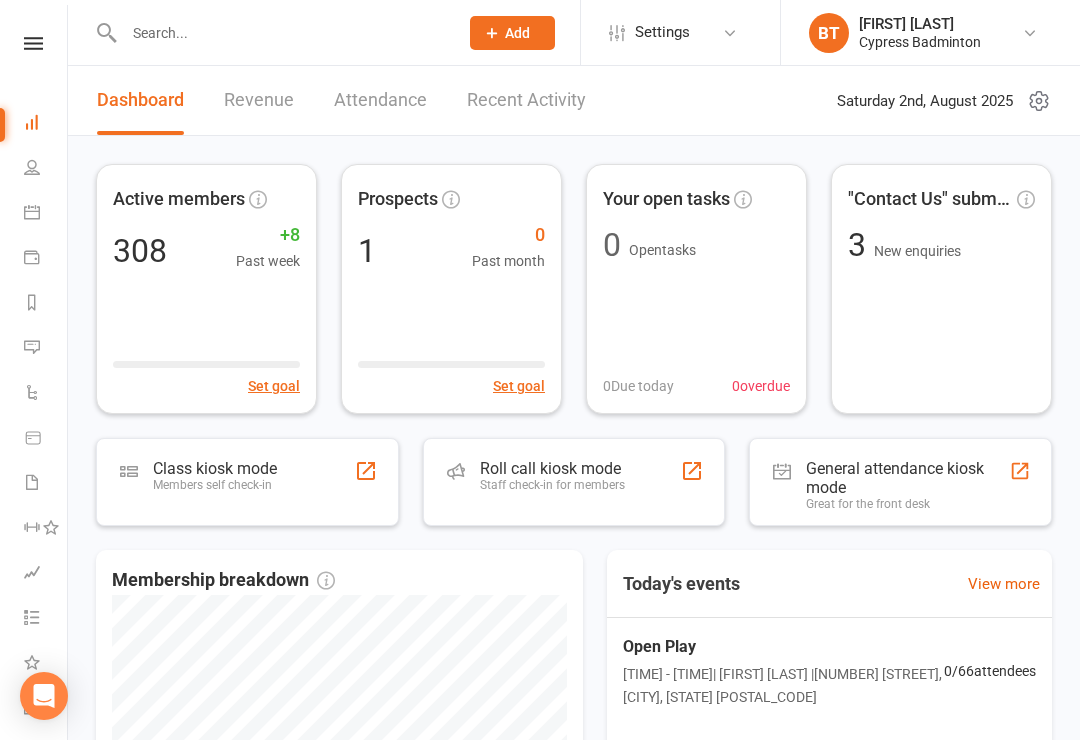 click on "Staff check-in for members" at bounding box center [552, 485] 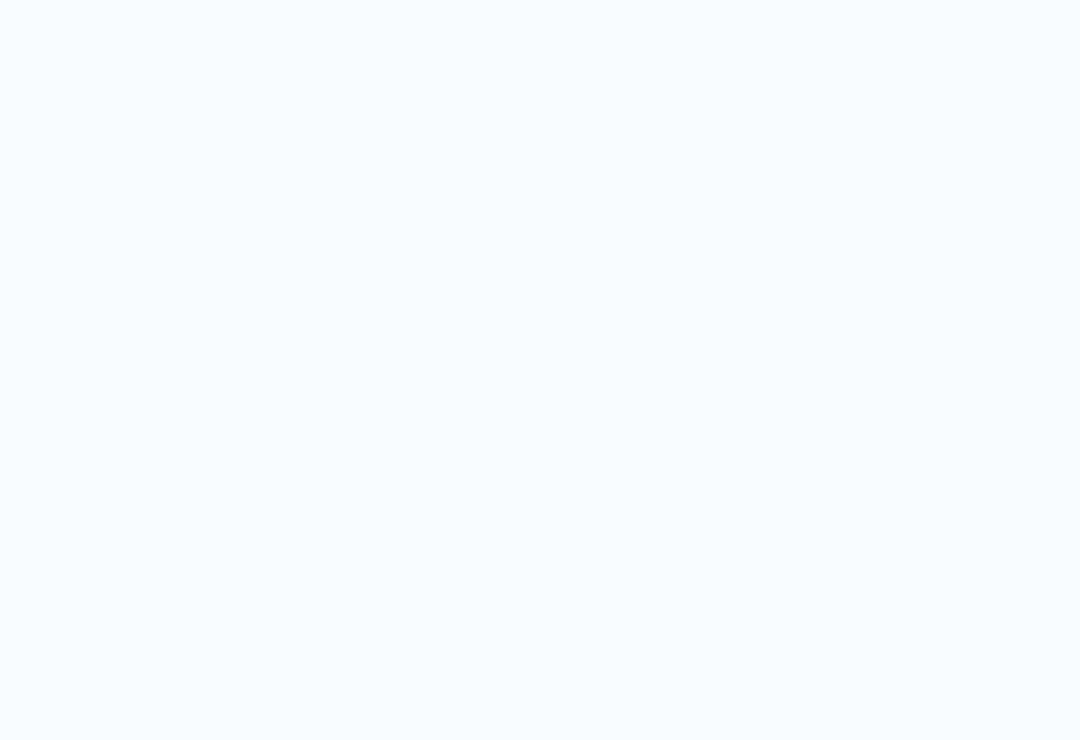 scroll, scrollTop: 0, scrollLeft: 0, axis: both 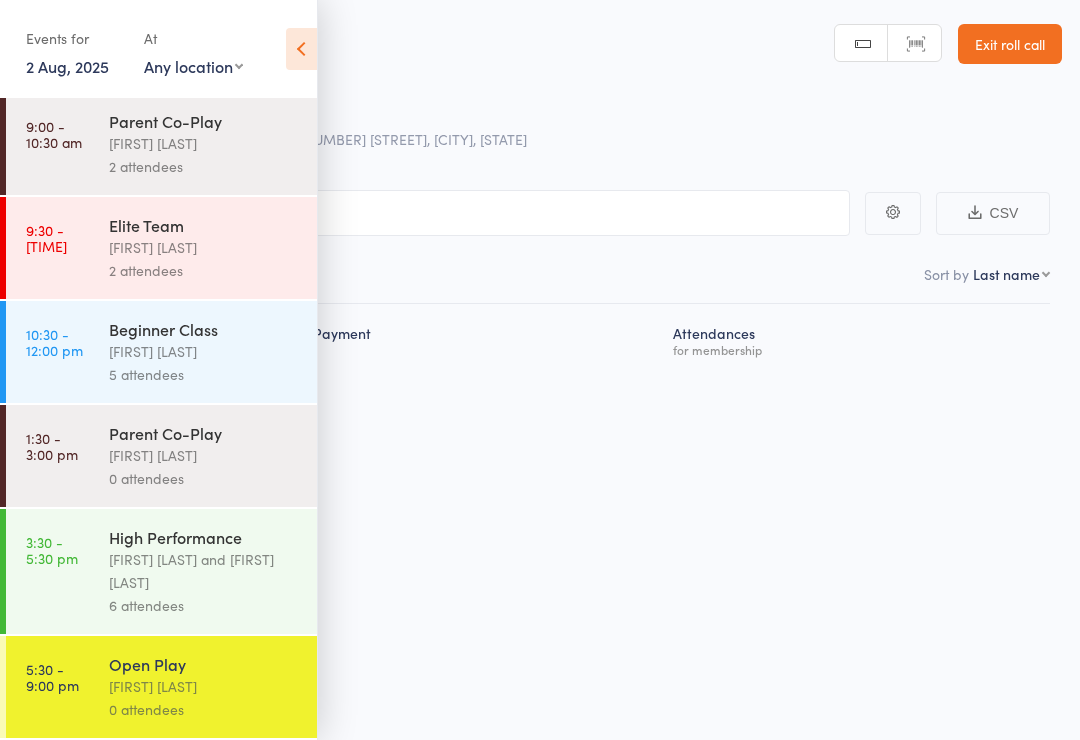 click on "[TIME] - [TIME] Open Play [FIRST] [LAST] 0 attendees" at bounding box center (161, 687) 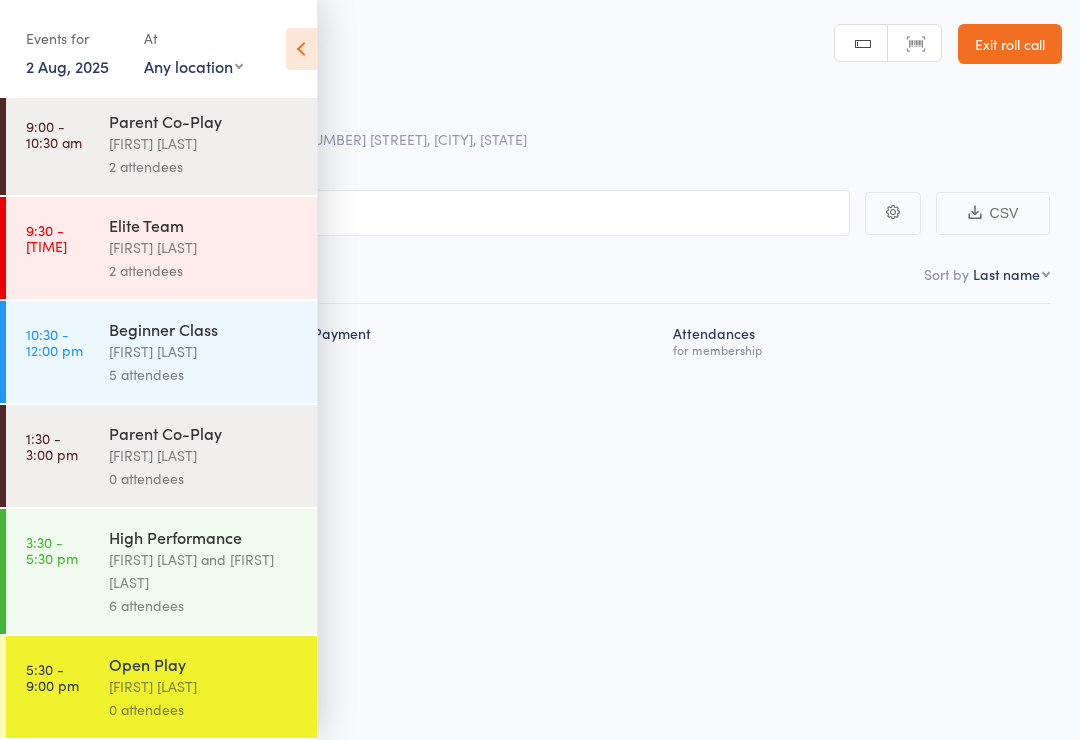 click at bounding box center [301, 49] 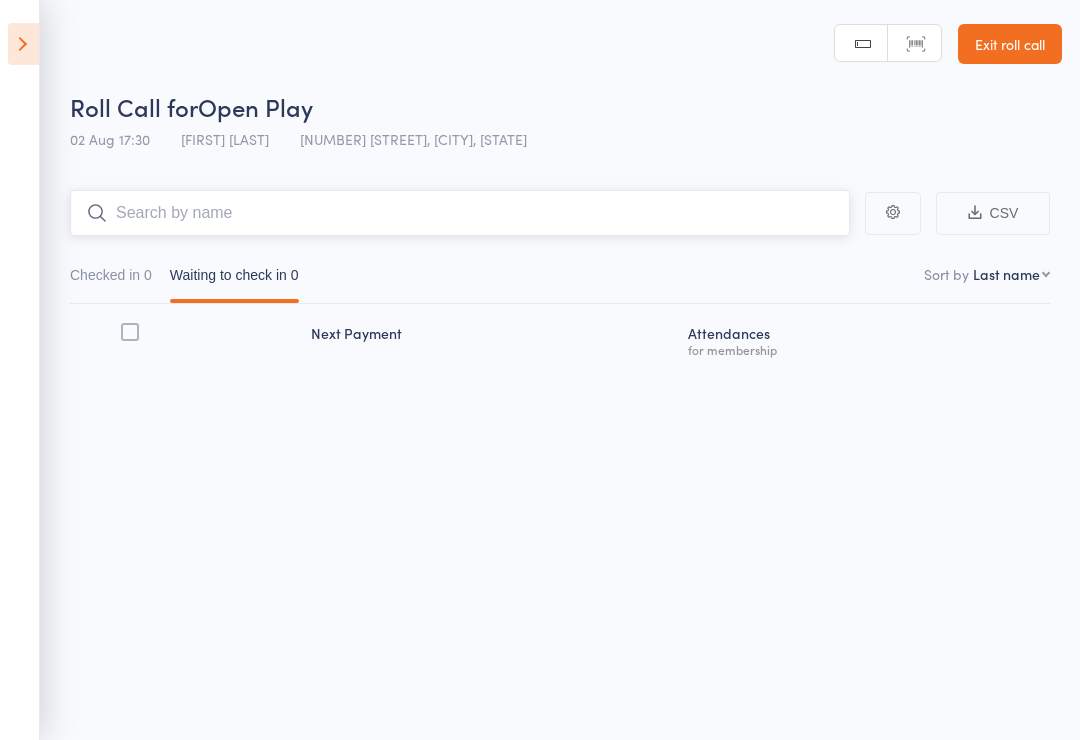 click at bounding box center (460, 213) 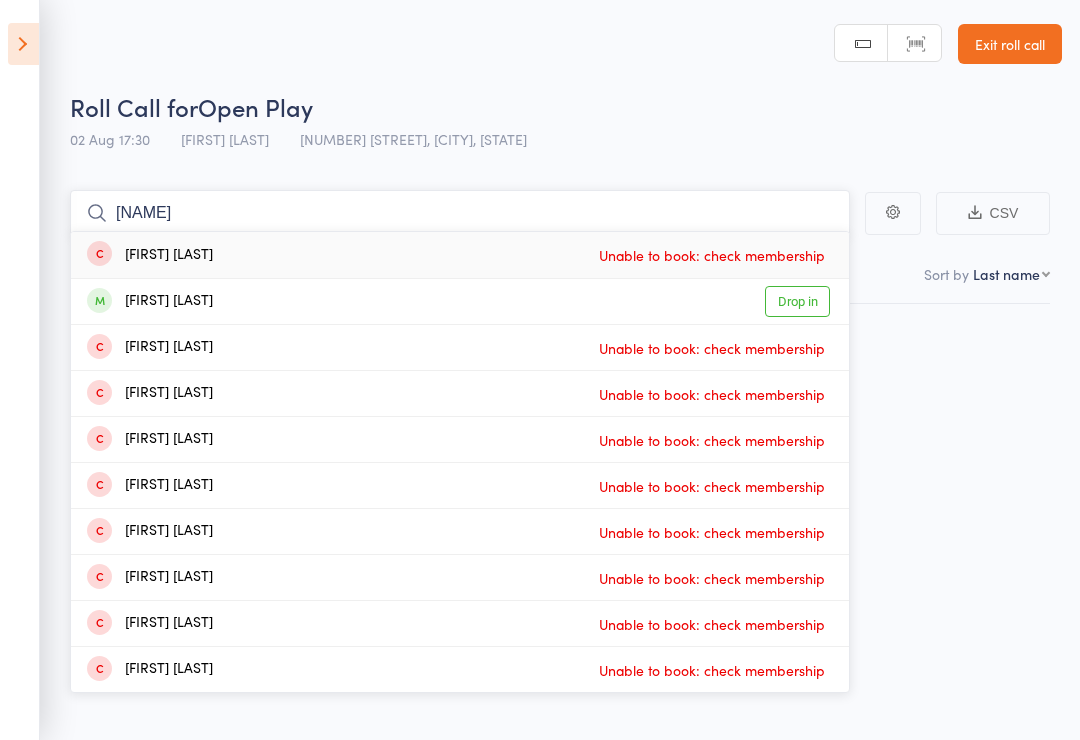 type on "[NAME]" 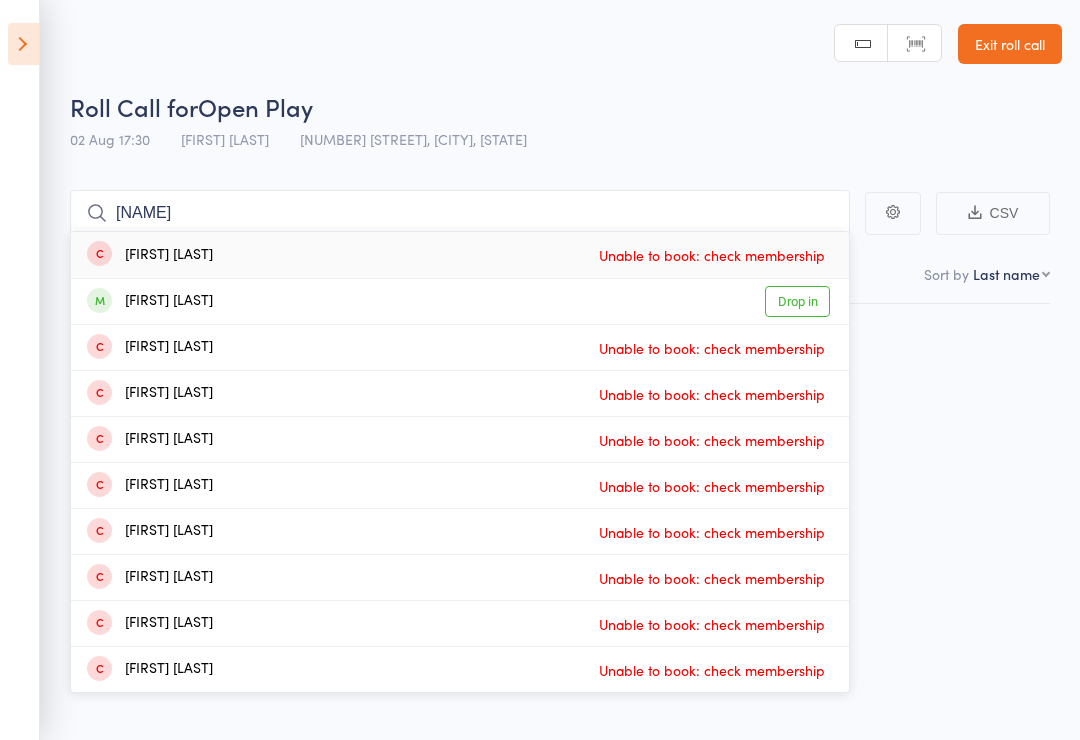 click on "Drop in" at bounding box center (797, 301) 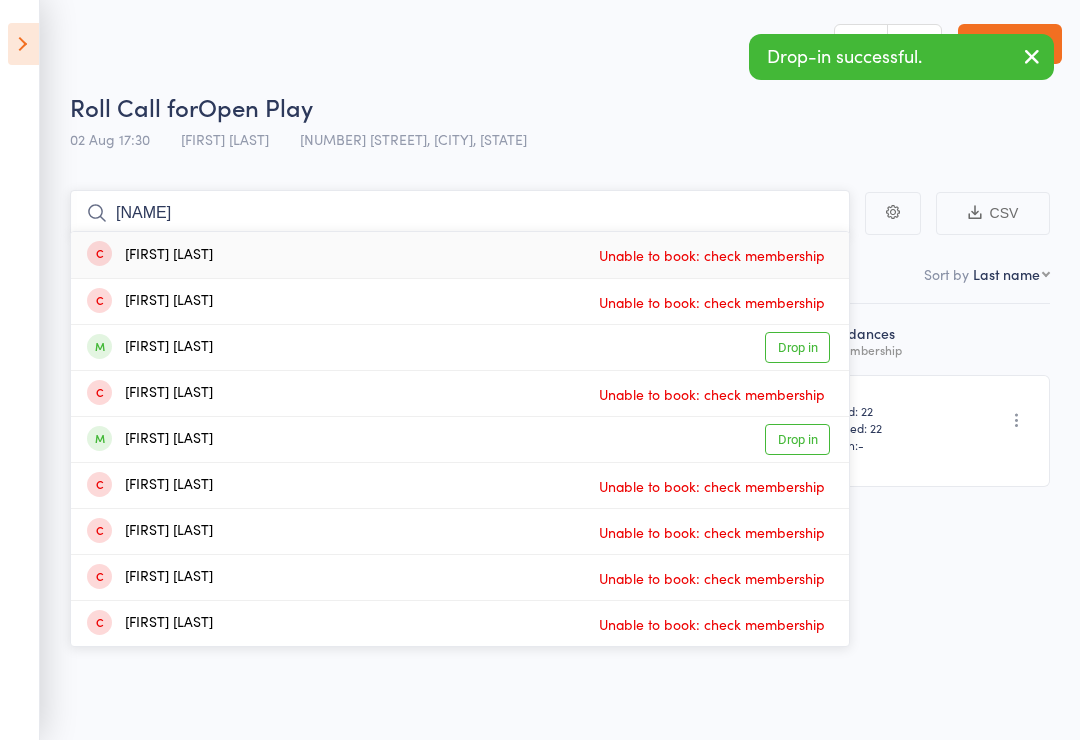 type on "[NAME]" 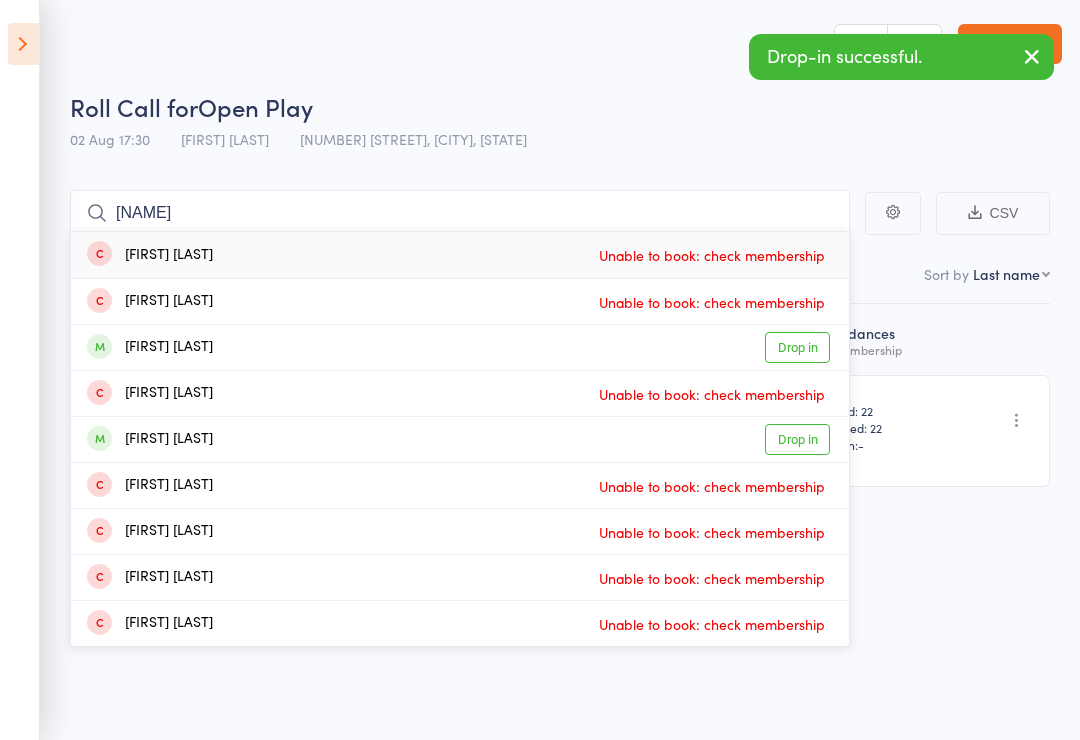 click on "Drop in" at bounding box center [797, 347] 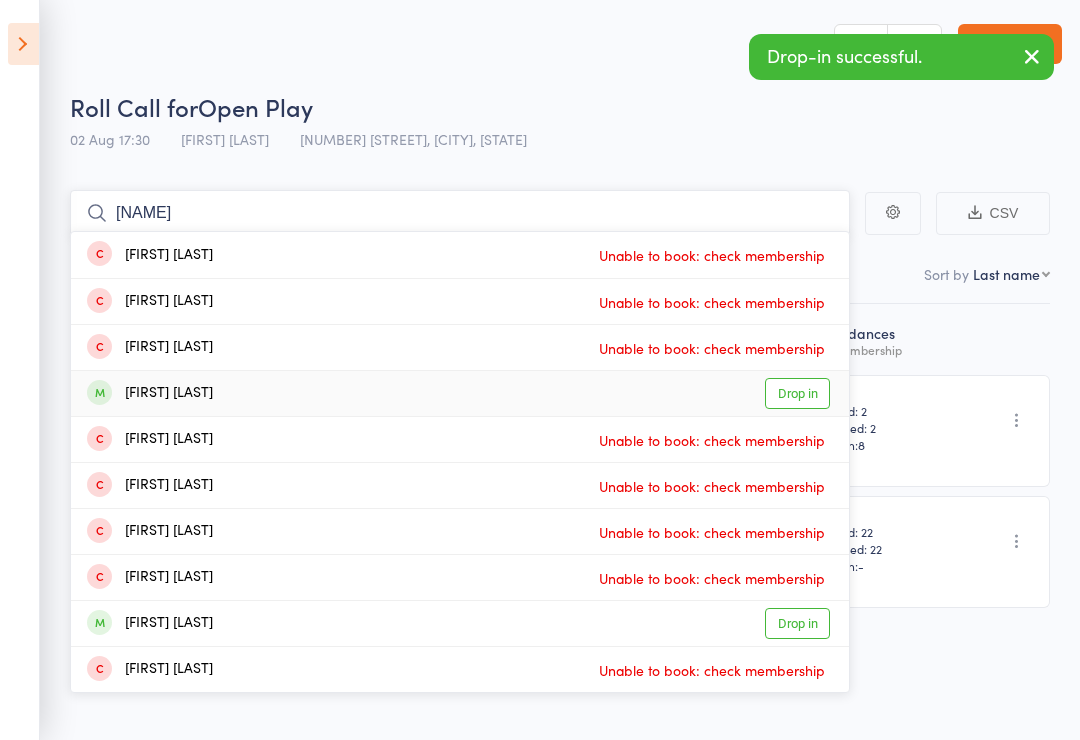 type on "[NAME]" 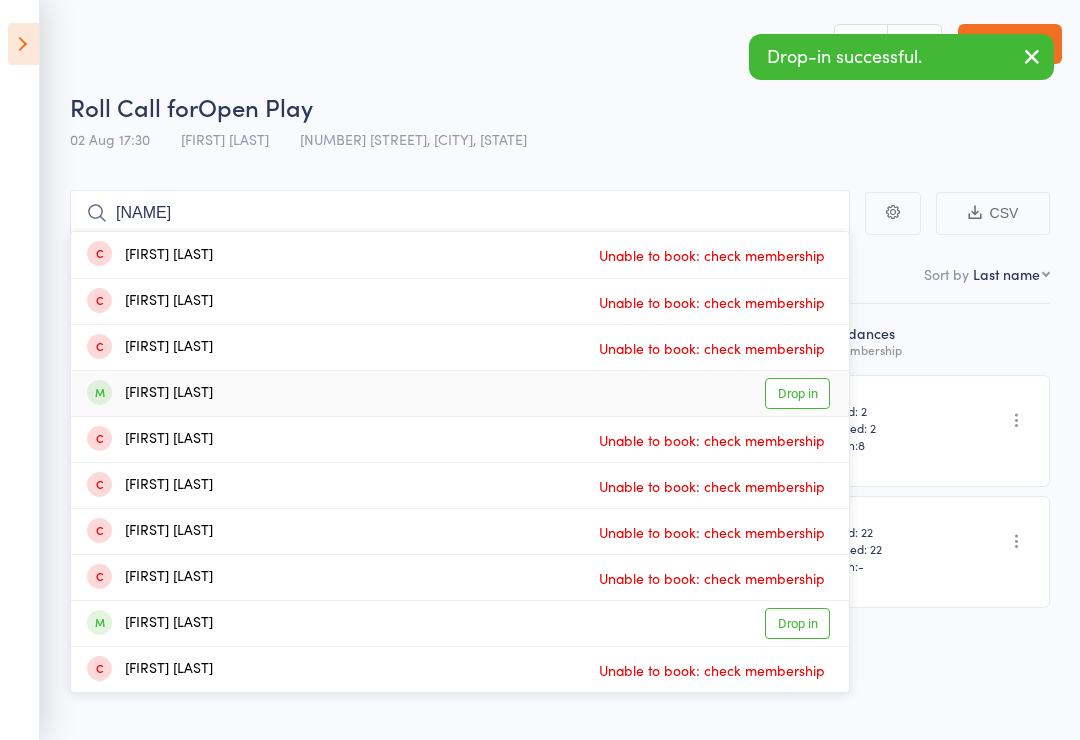 click on "Drop in" at bounding box center [797, 393] 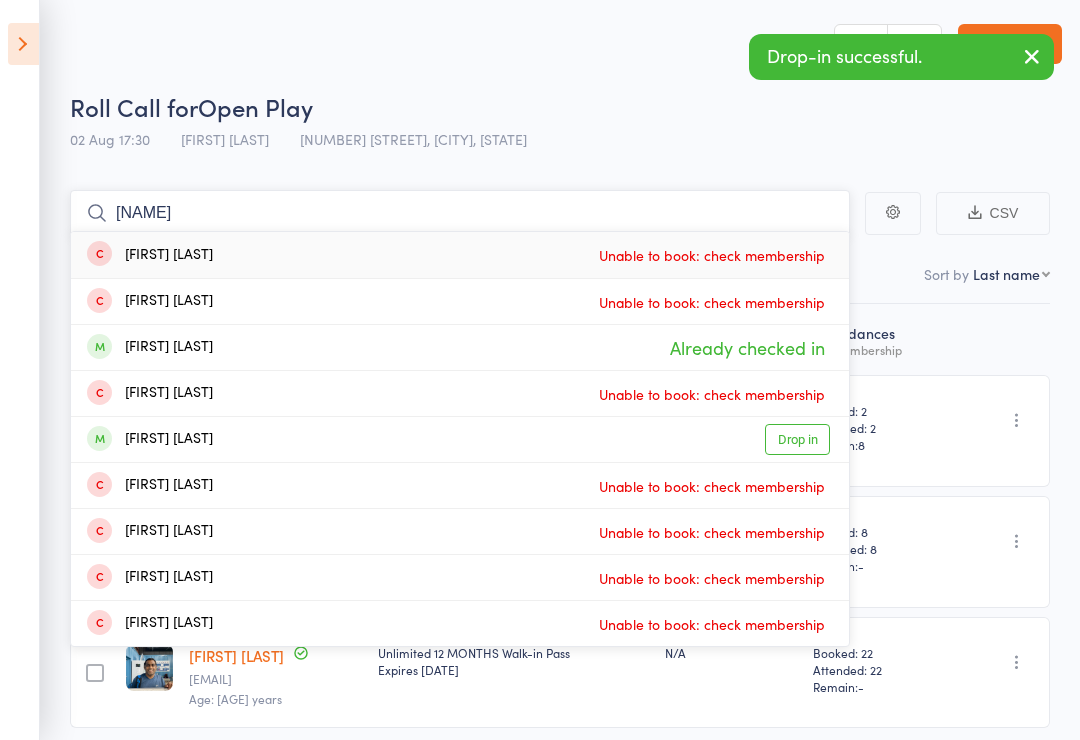 type on "[NAME]" 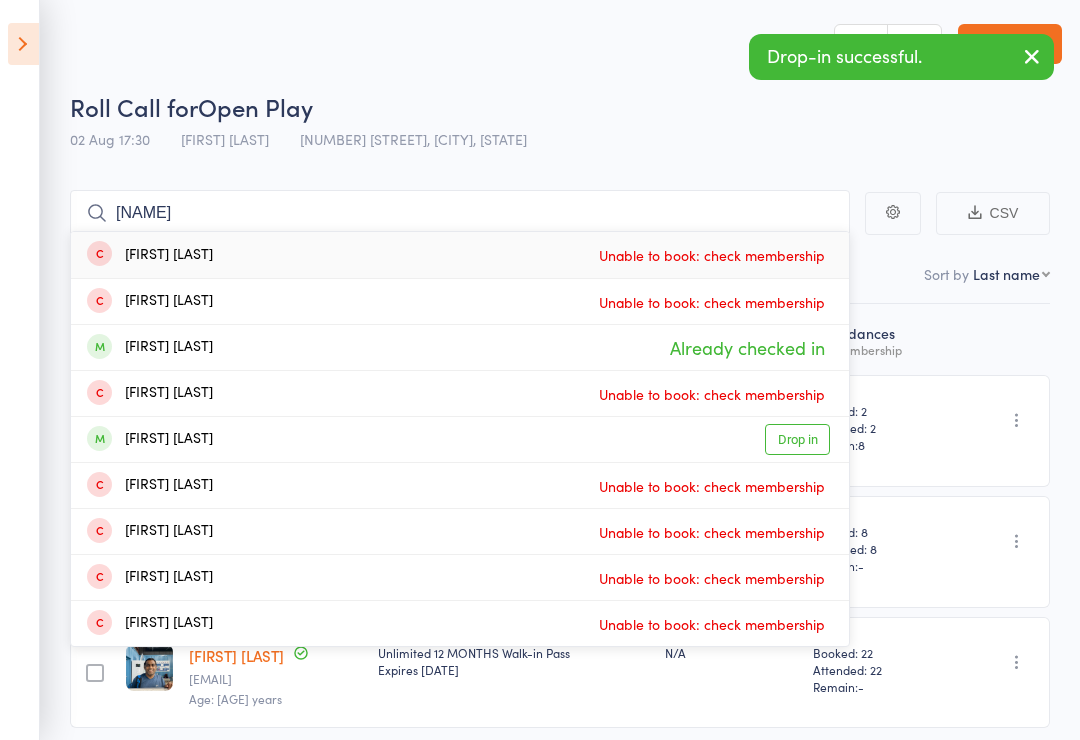 click on "Drop in" at bounding box center (797, 439) 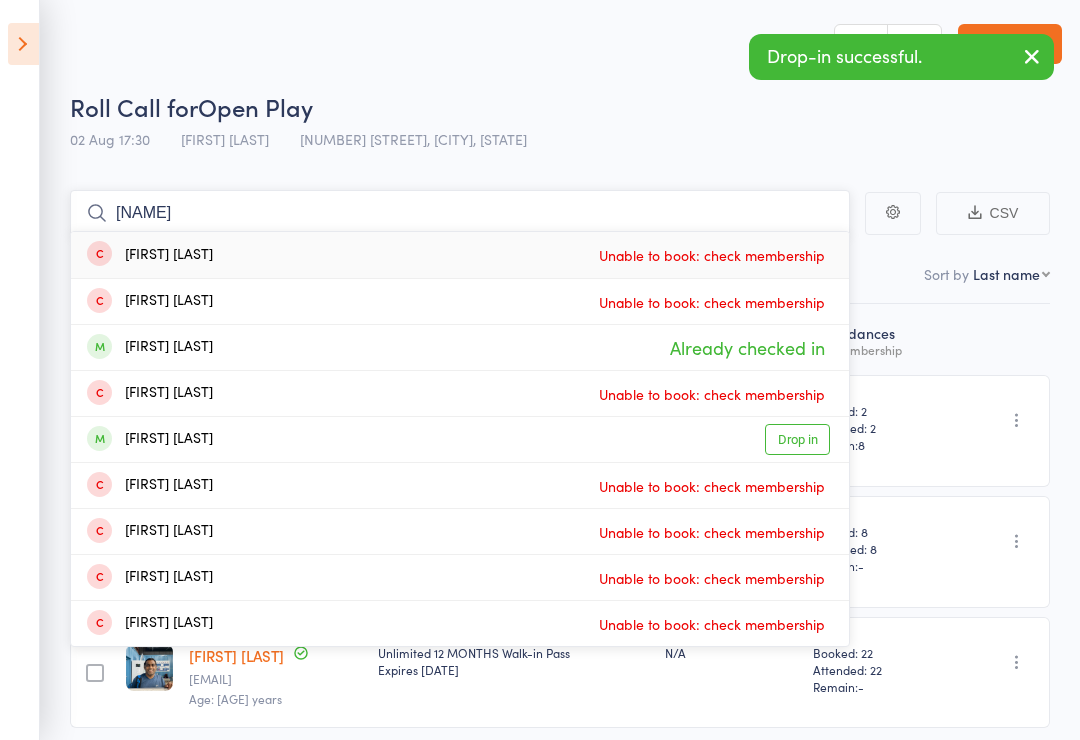 type 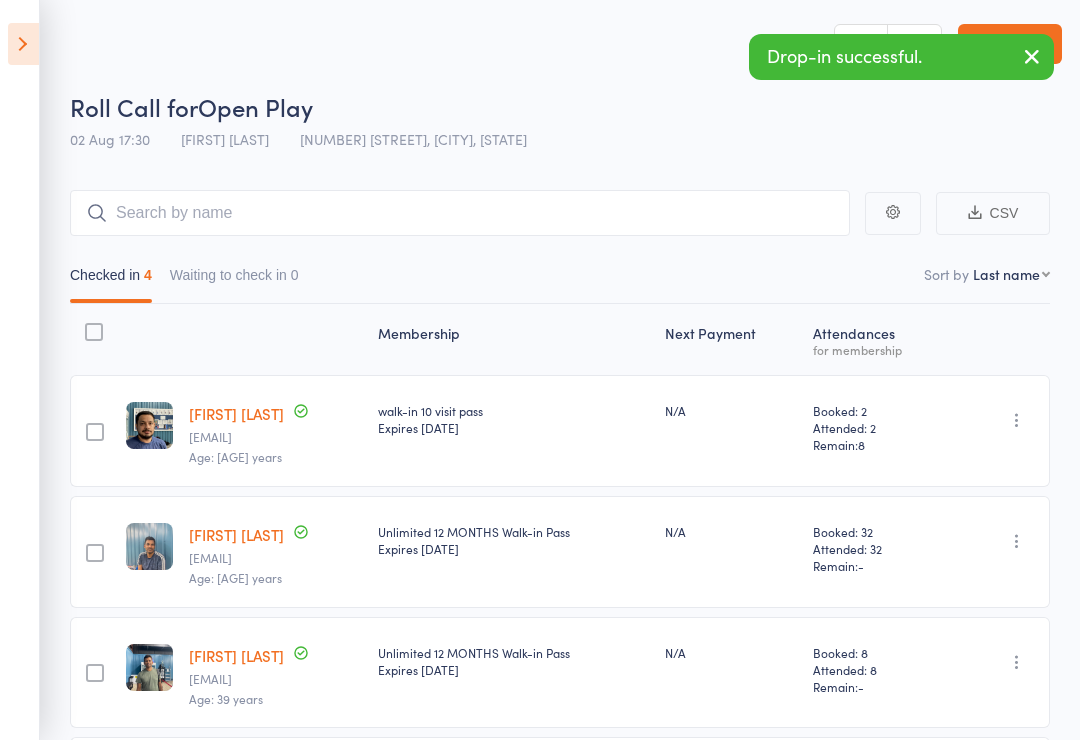 click at bounding box center [1017, 420] 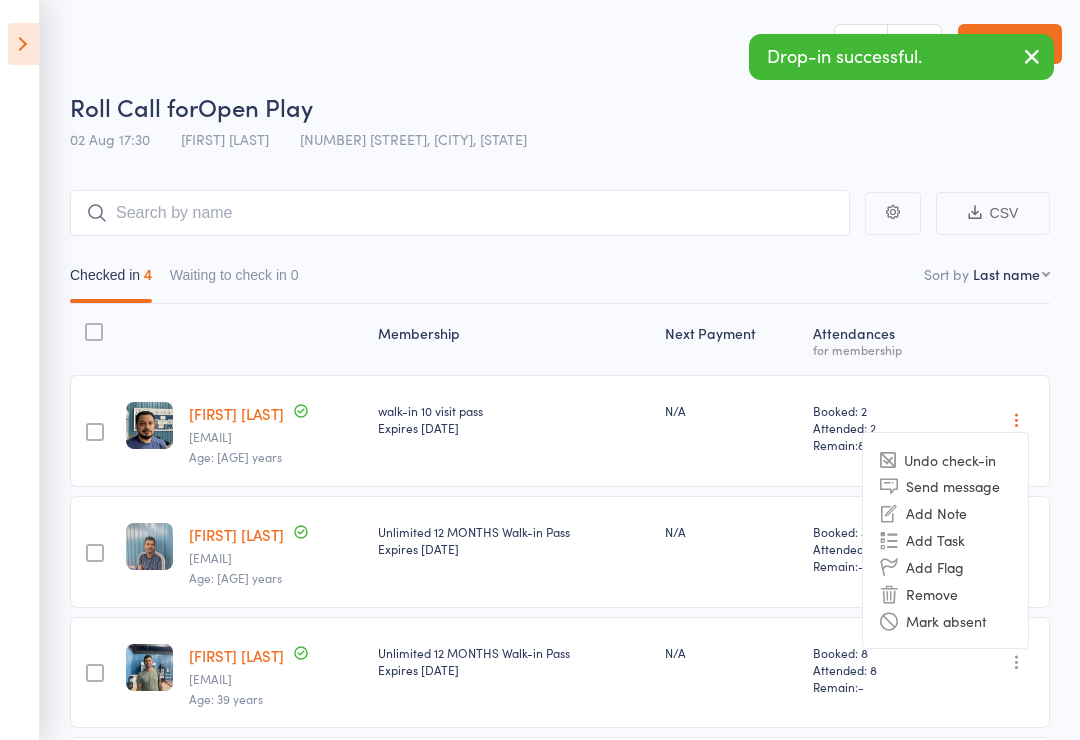 click on "Remove" at bounding box center [945, 593] 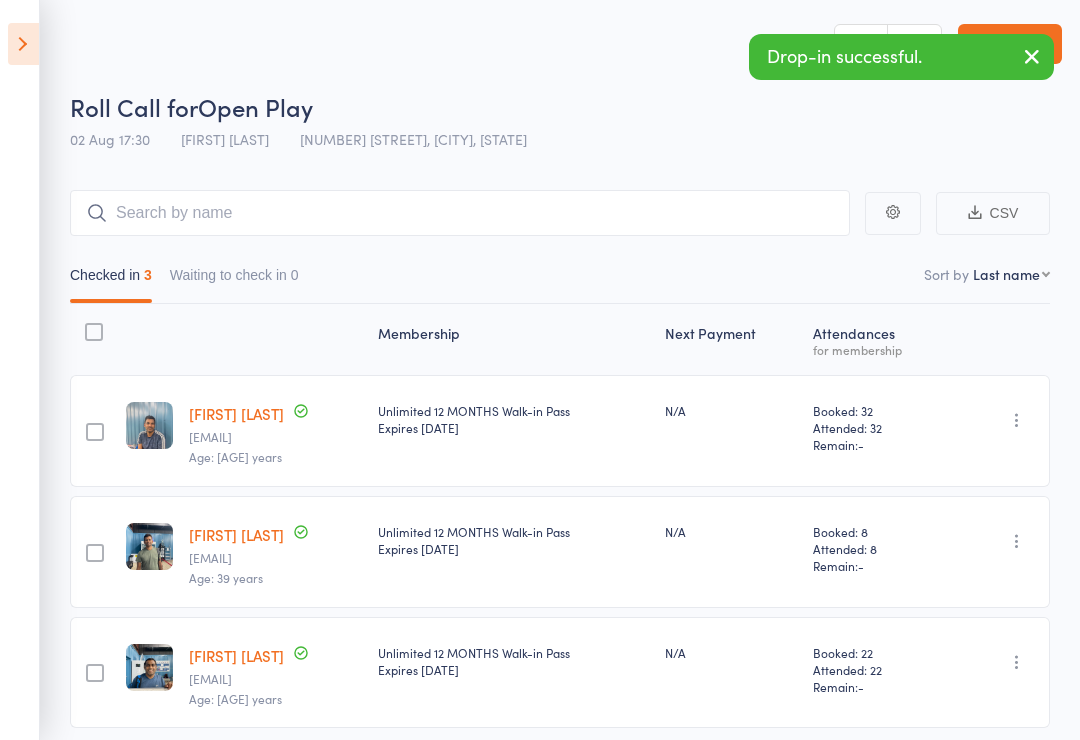 click on "Checked in  3 Waiting to check in  0" at bounding box center [560, 280] 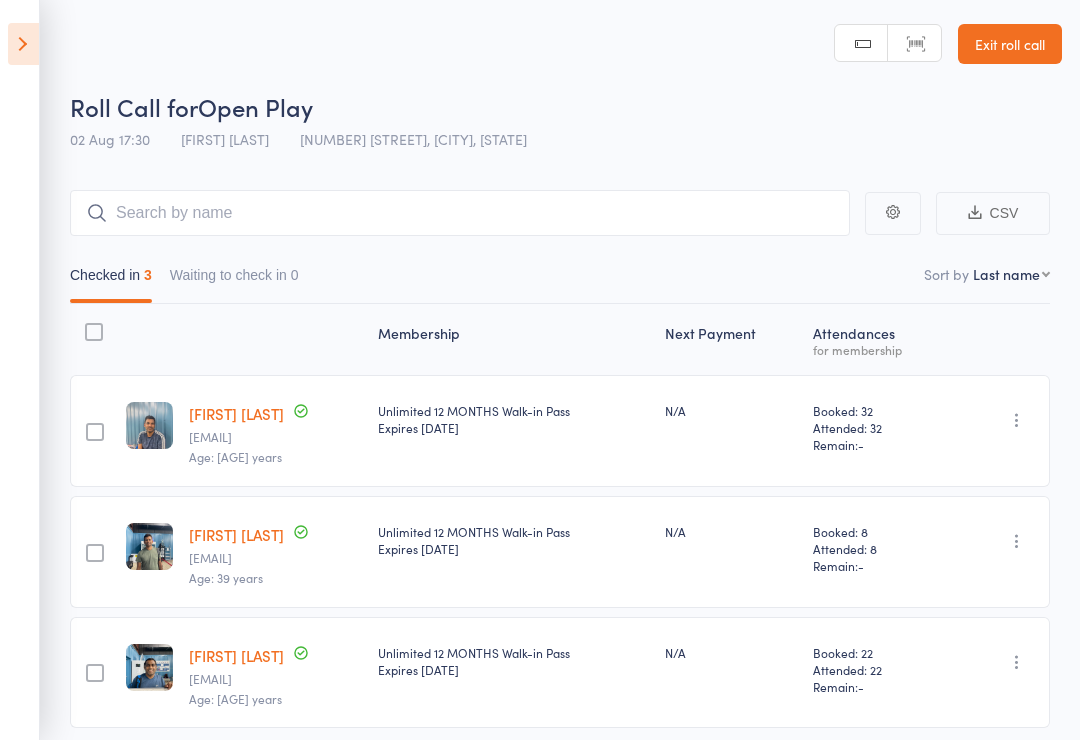 select on "4" 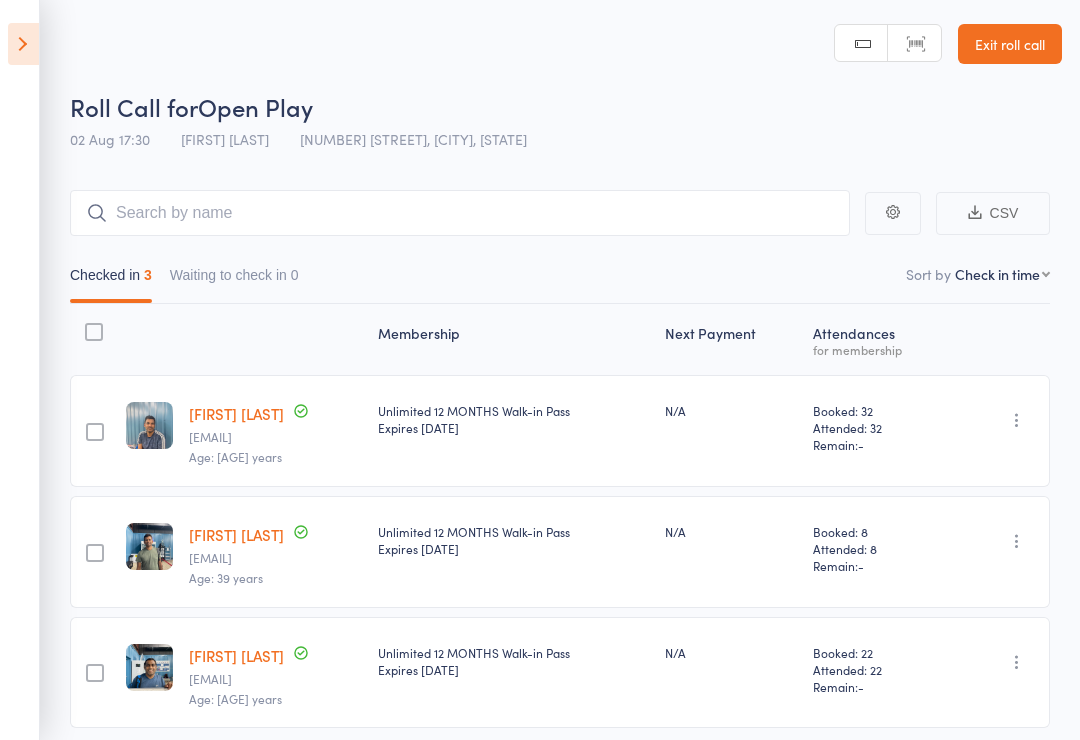 click on "edit [FIRST] [LAST] [EMAIL] Age: [AGE] years Expires [DATE]" at bounding box center (540, 488) 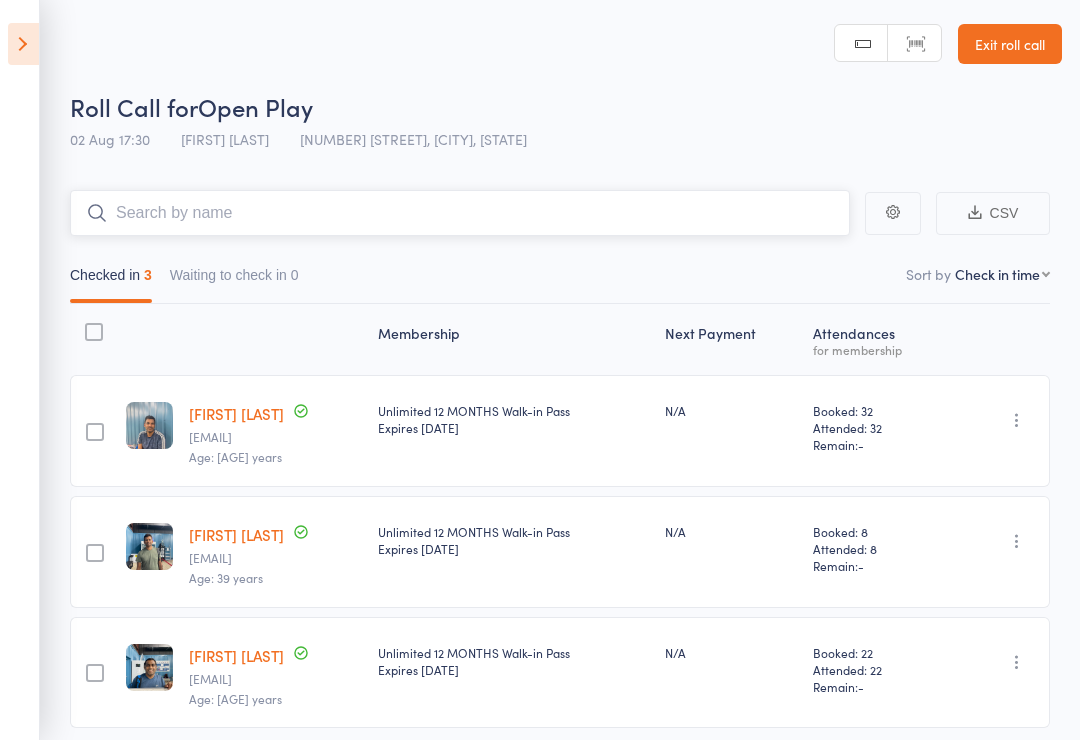click at bounding box center (460, 213) 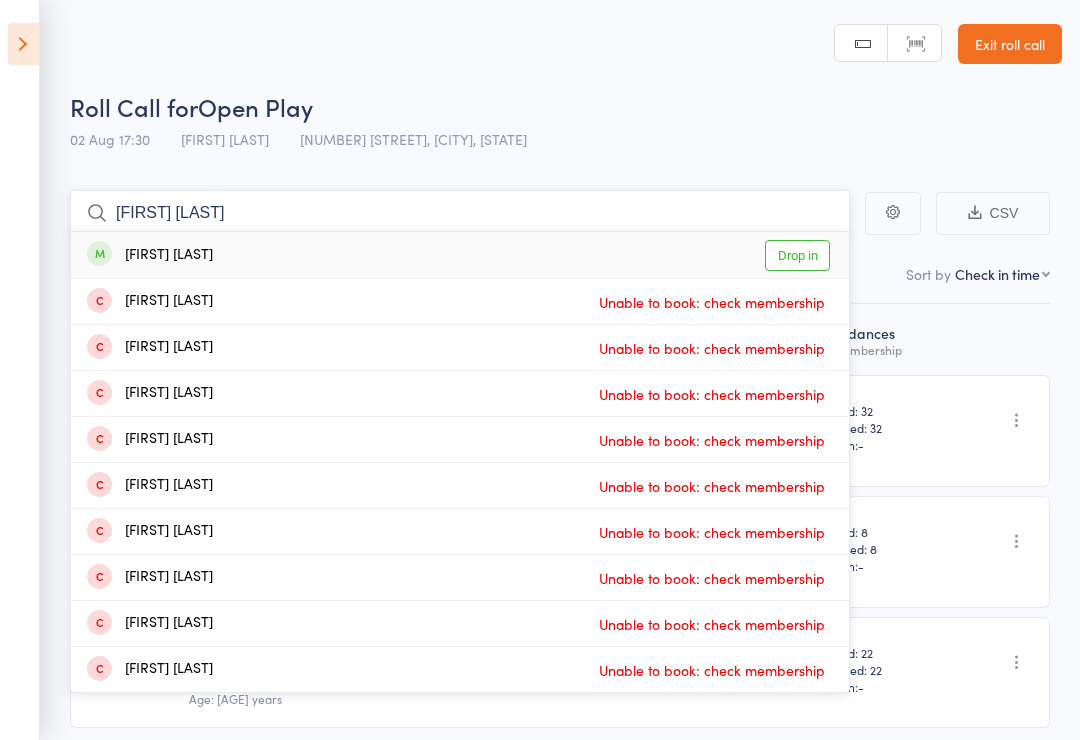 type on "[FIRST] [LAST]" 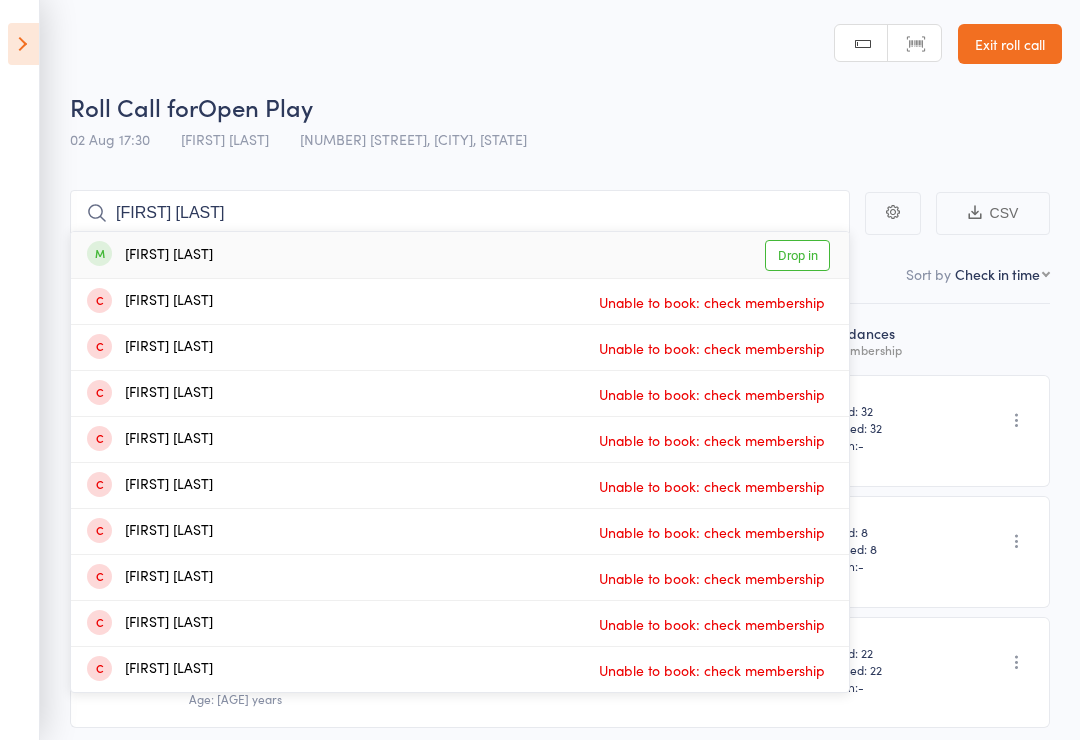 click on "Drop in" at bounding box center [797, 255] 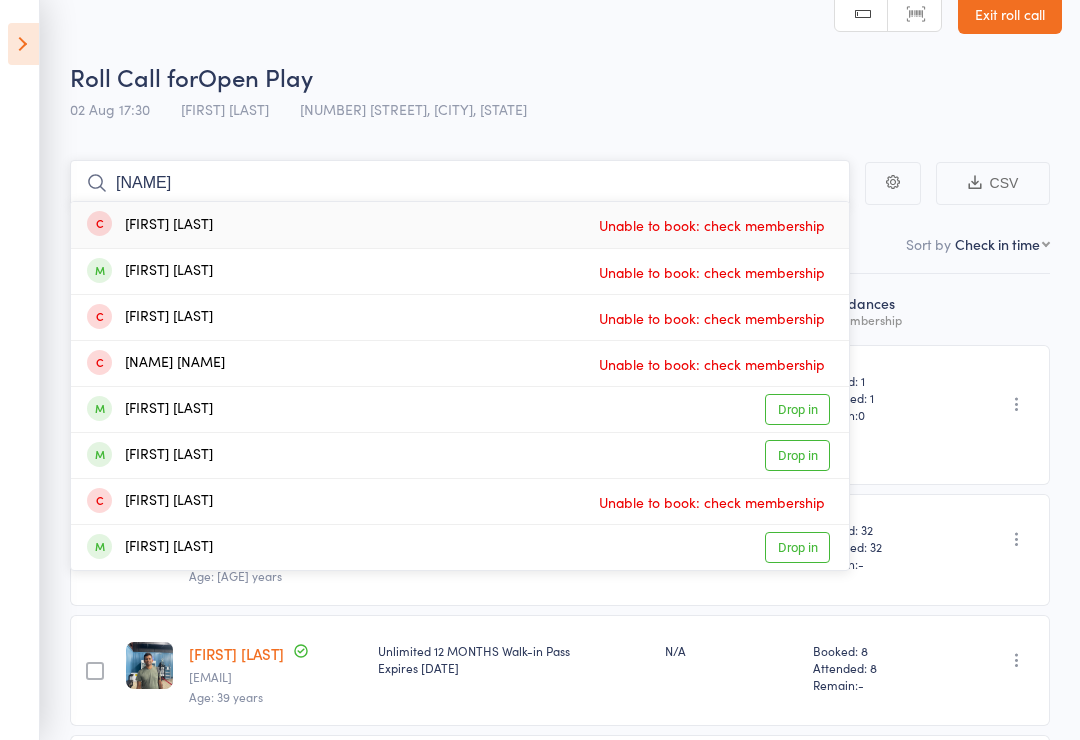 scroll, scrollTop: 0, scrollLeft: 0, axis: both 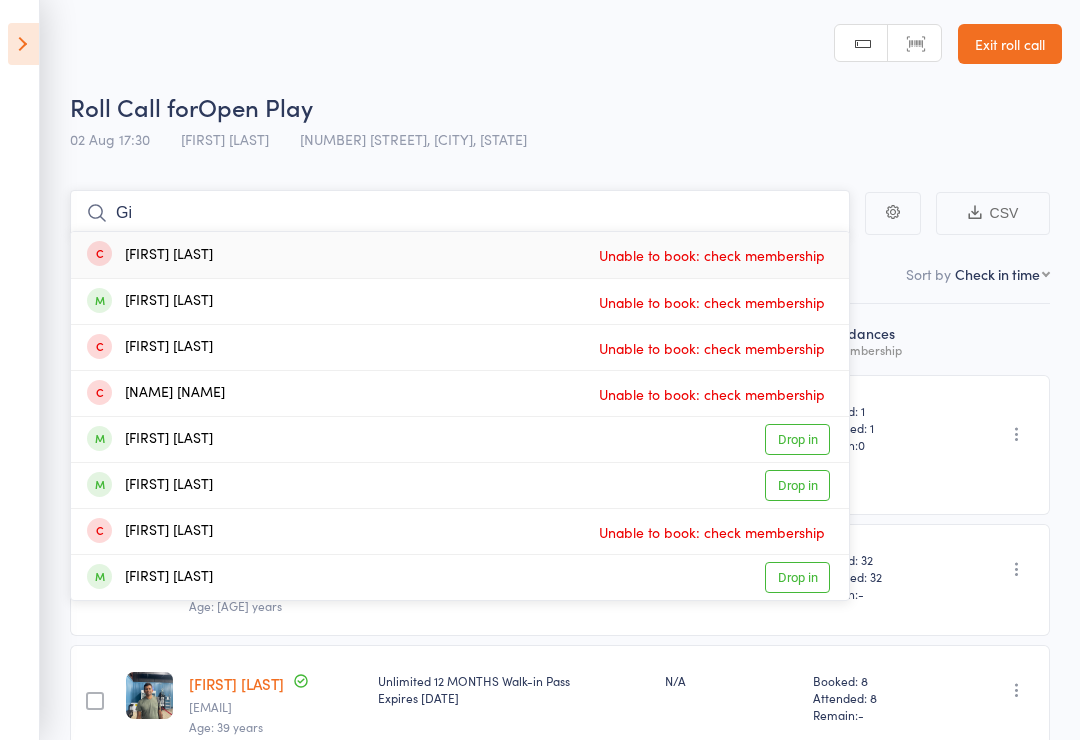 type on "G" 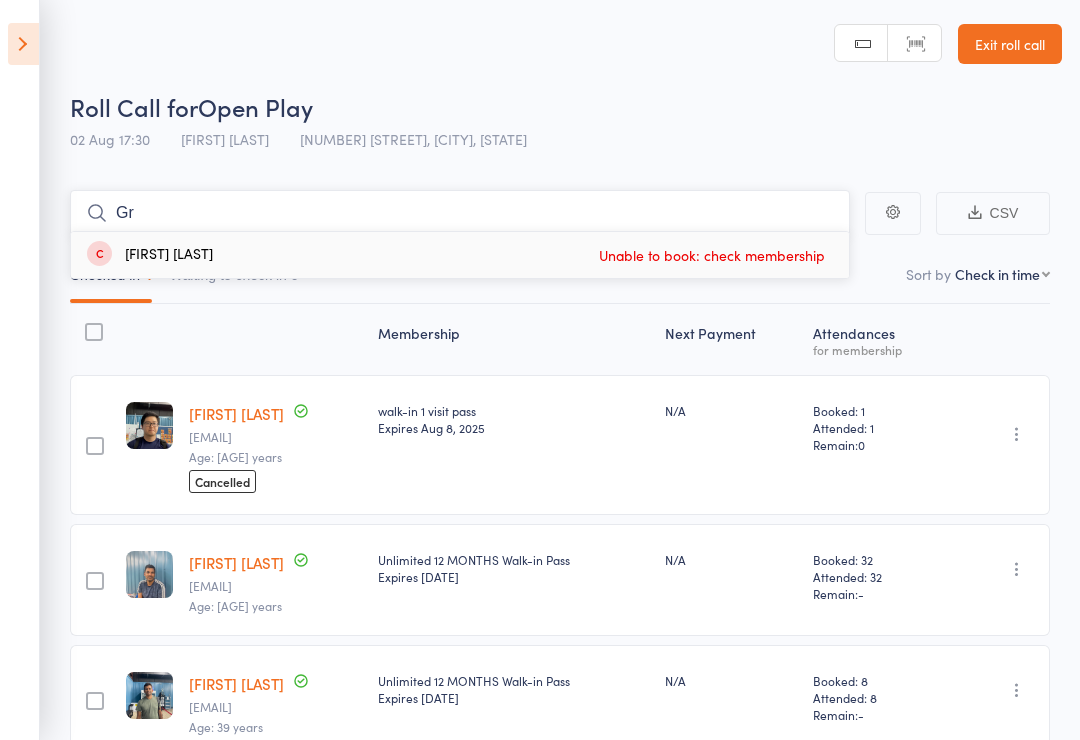 type on "G" 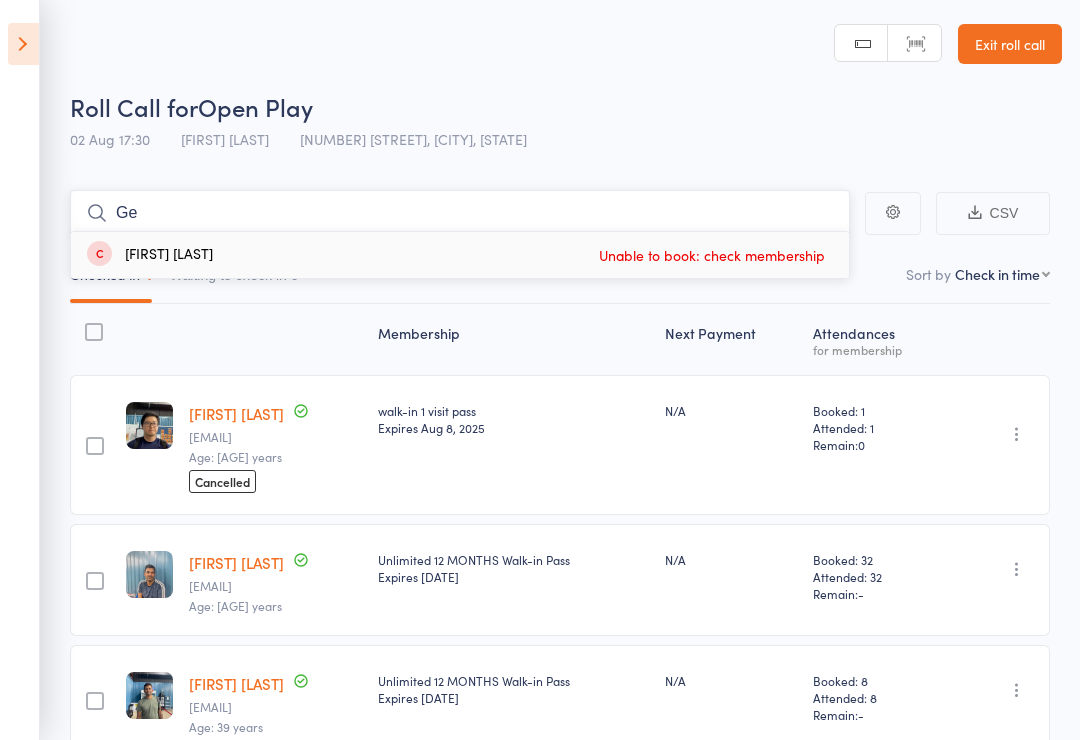 type on "G" 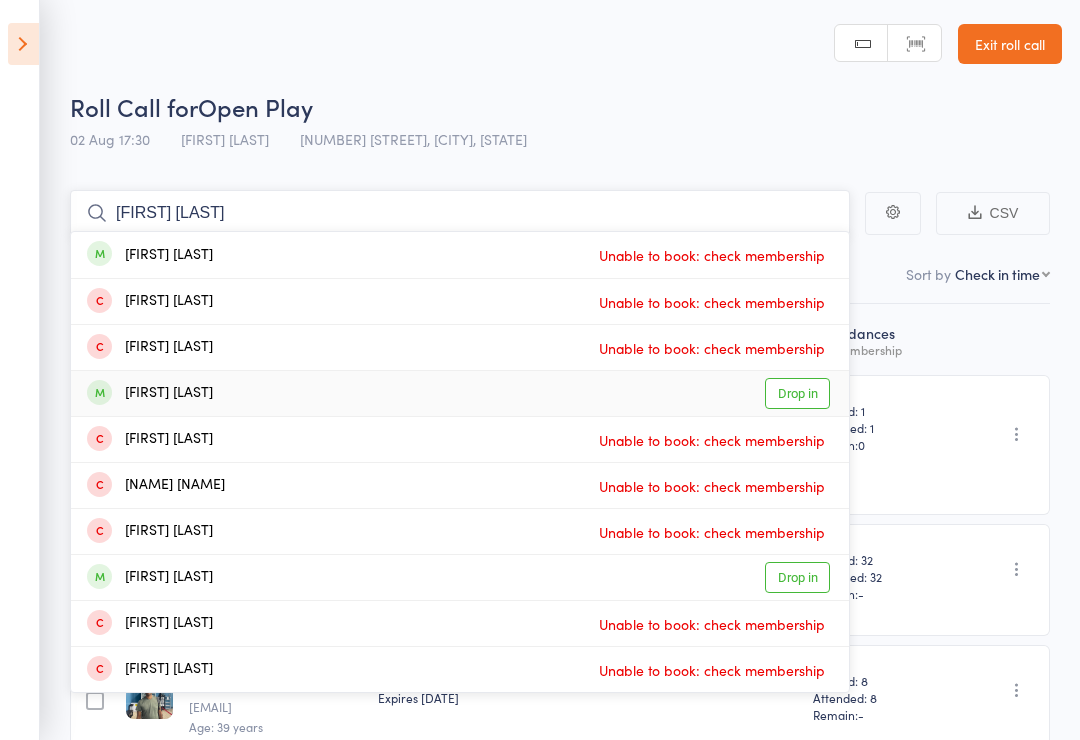 type on "[FIRST] [LAST]" 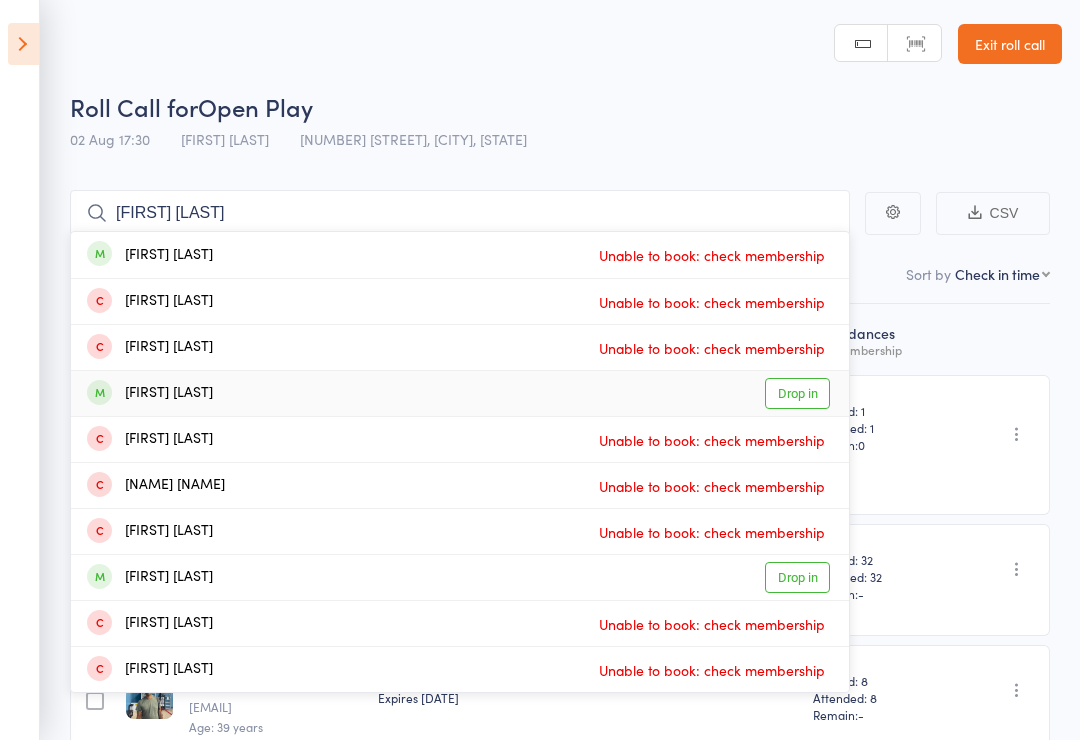 click on "Drop in" at bounding box center [797, 393] 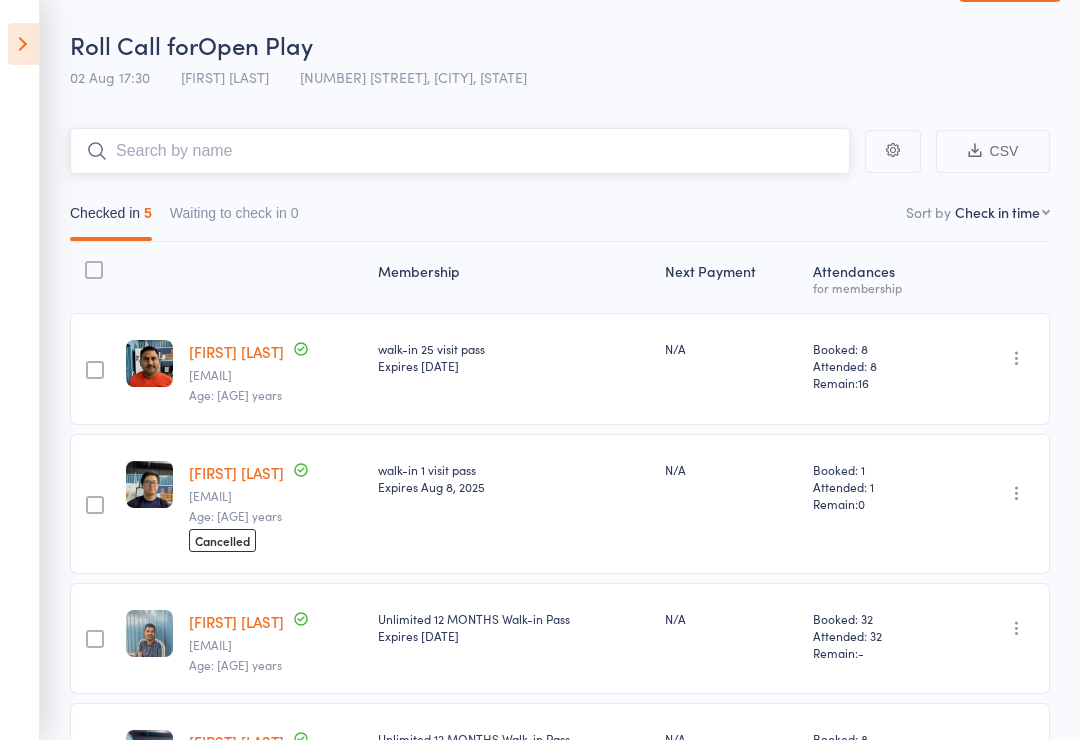 scroll, scrollTop: 0, scrollLeft: 0, axis: both 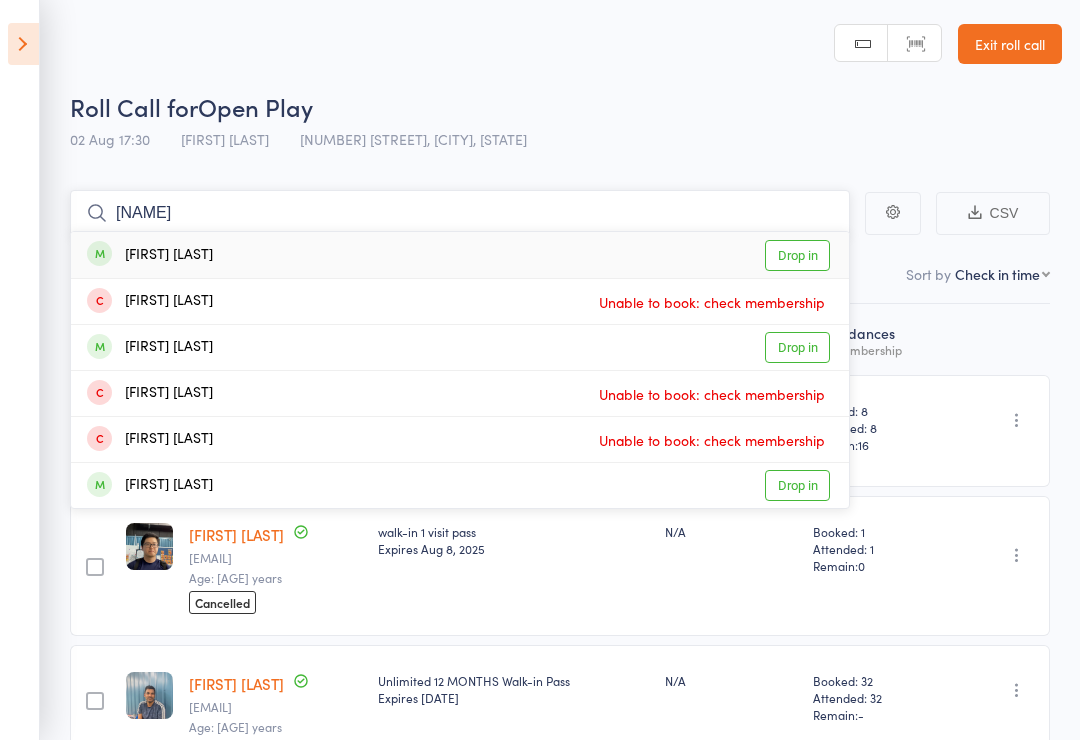 type on "[NAME]" 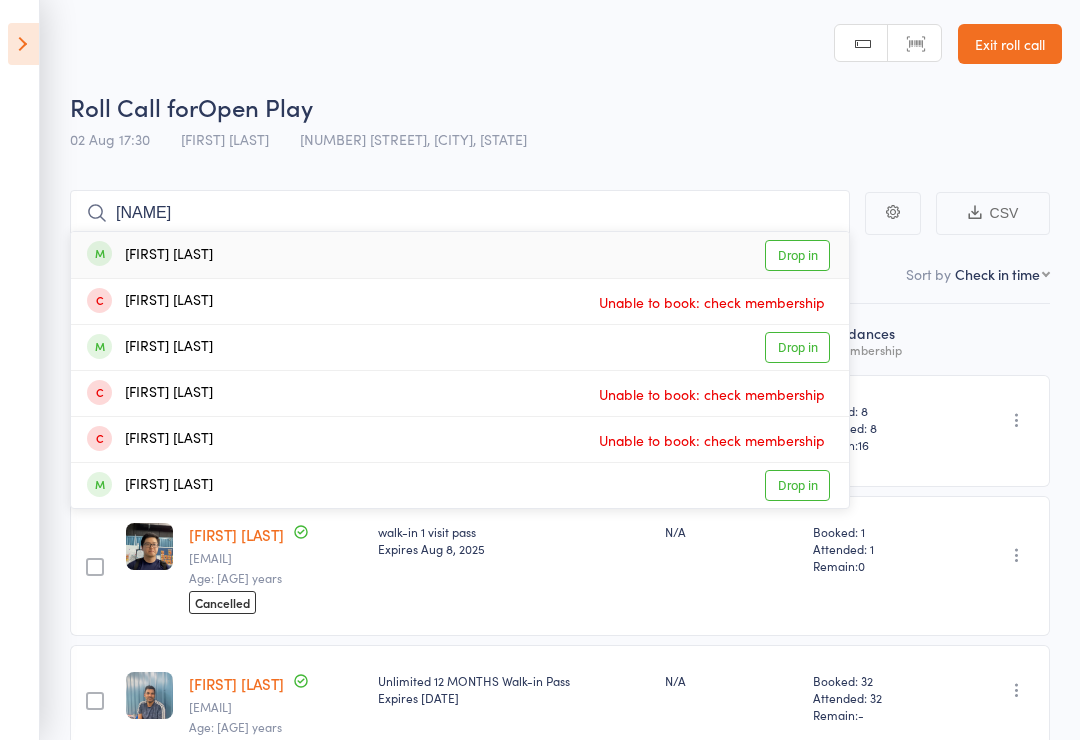 click on "Drop in" at bounding box center [797, 255] 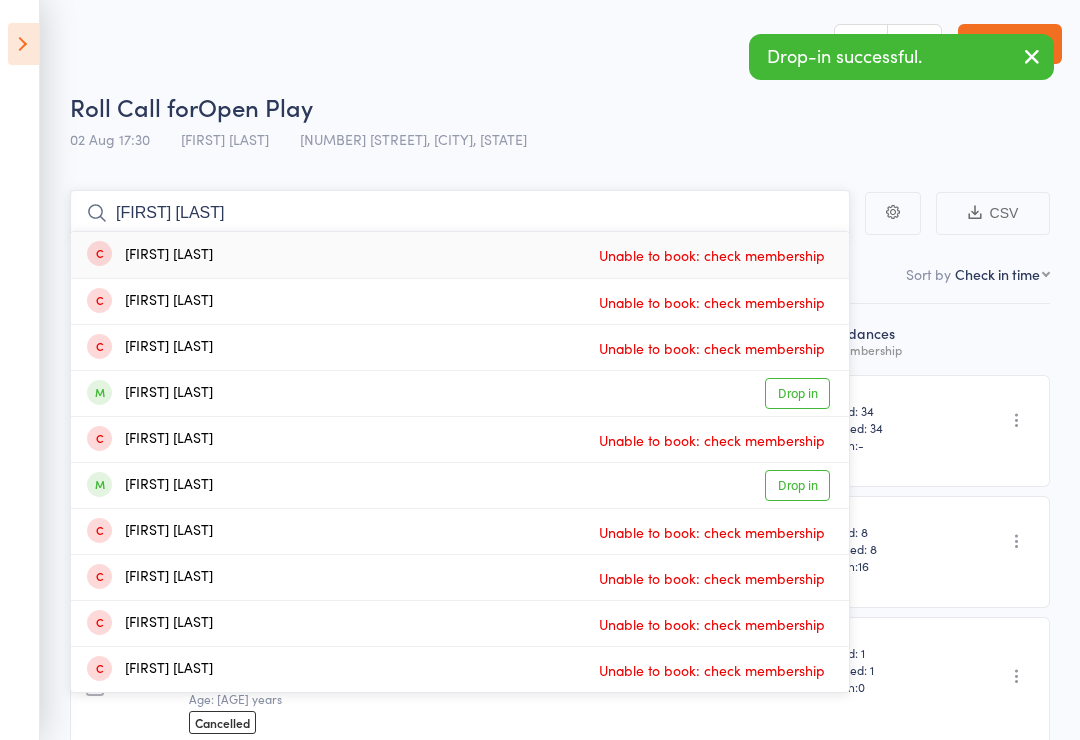 type on "[FIRST] [LAST]" 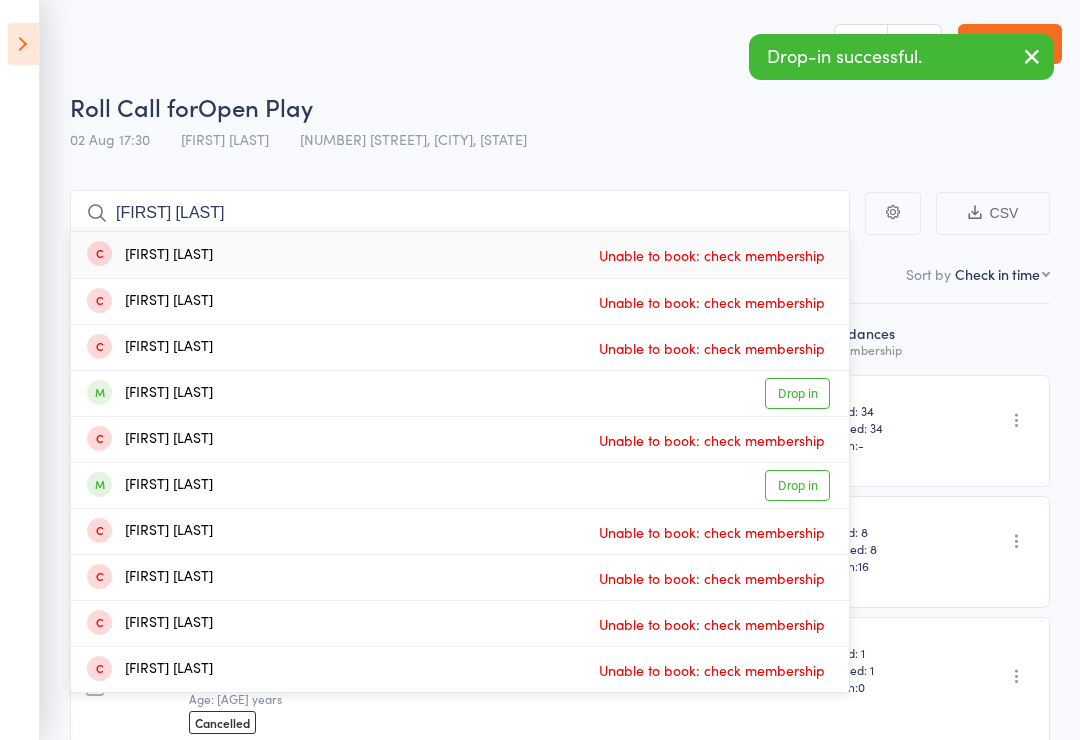 click on "Drop in" at bounding box center (797, 393) 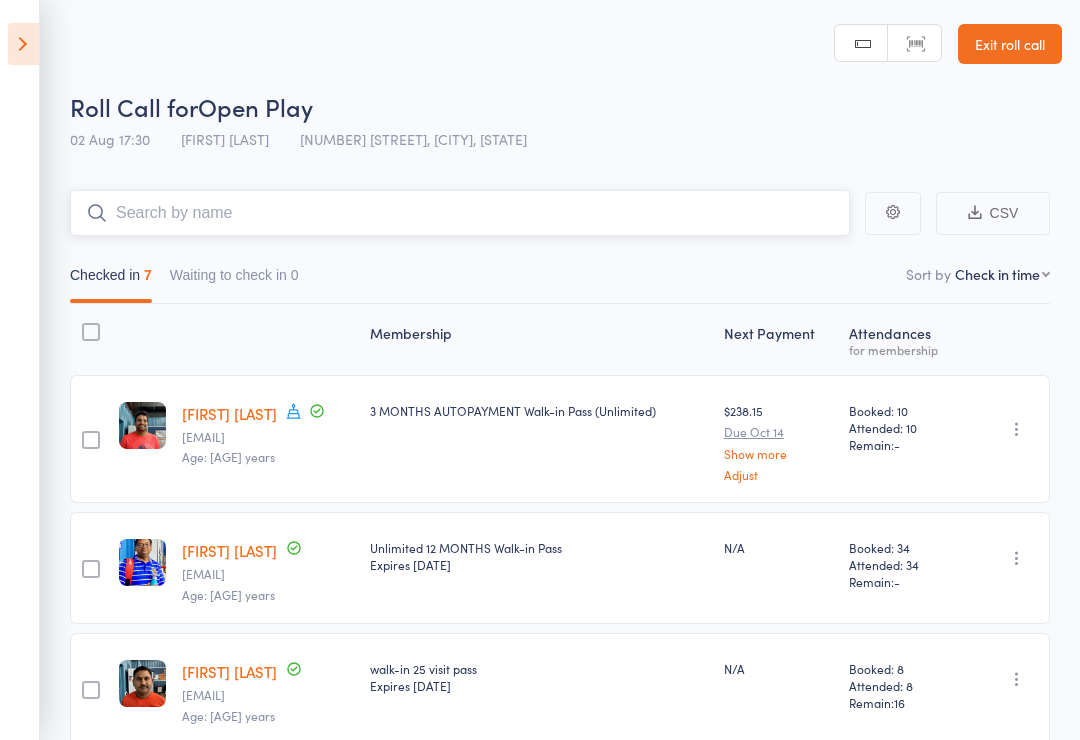 type on "I" 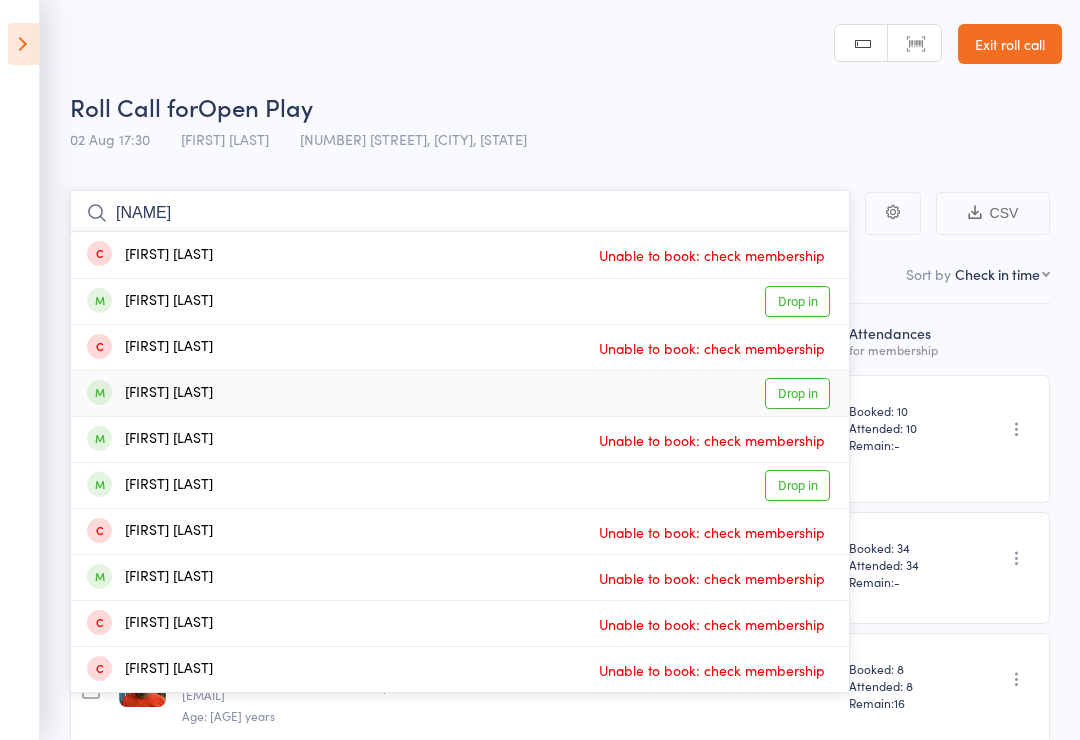 type on "[NAME]" 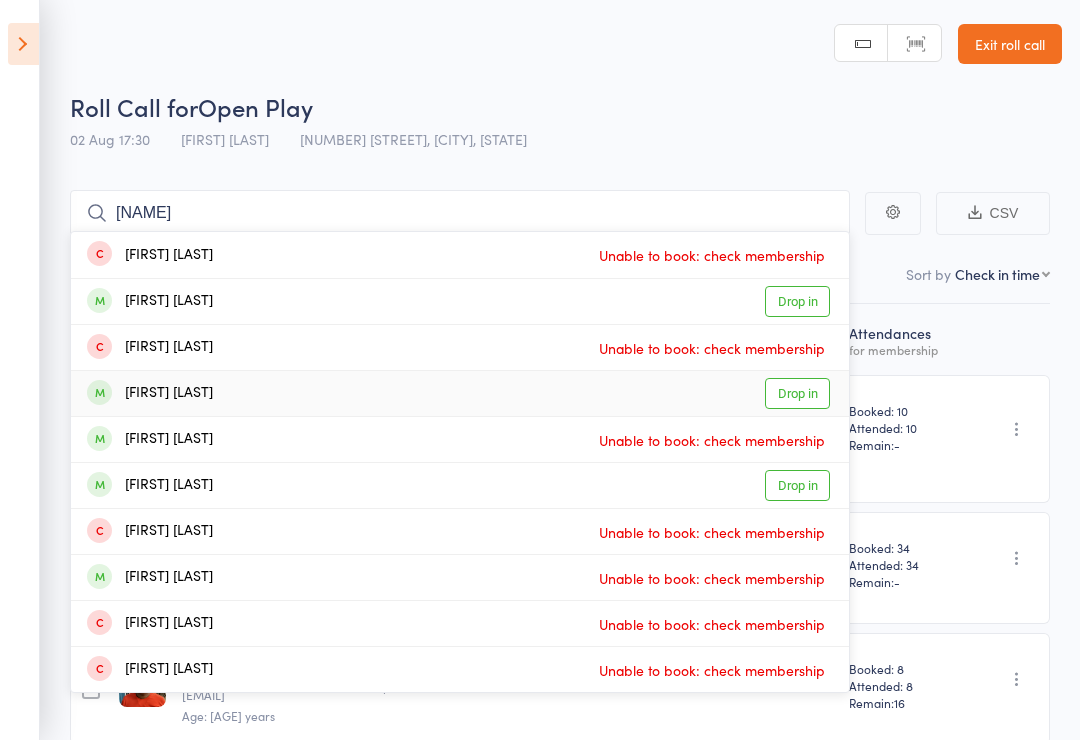 click on "Drop in" at bounding box center (797, 393) 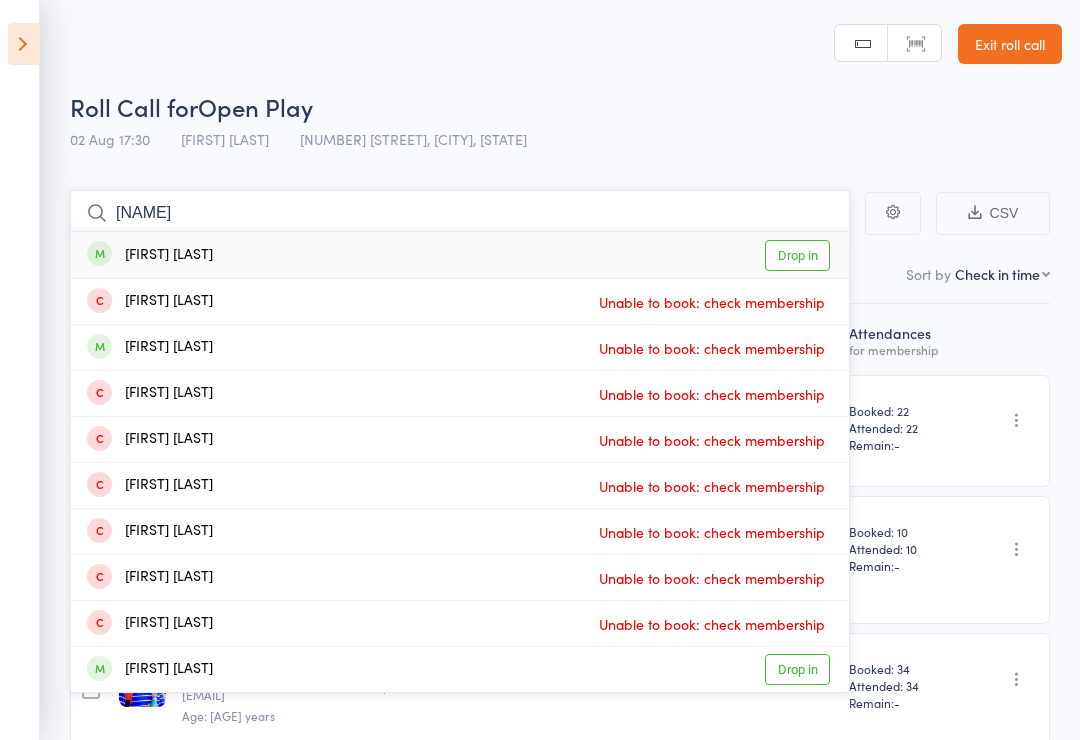type on "[NAME]" 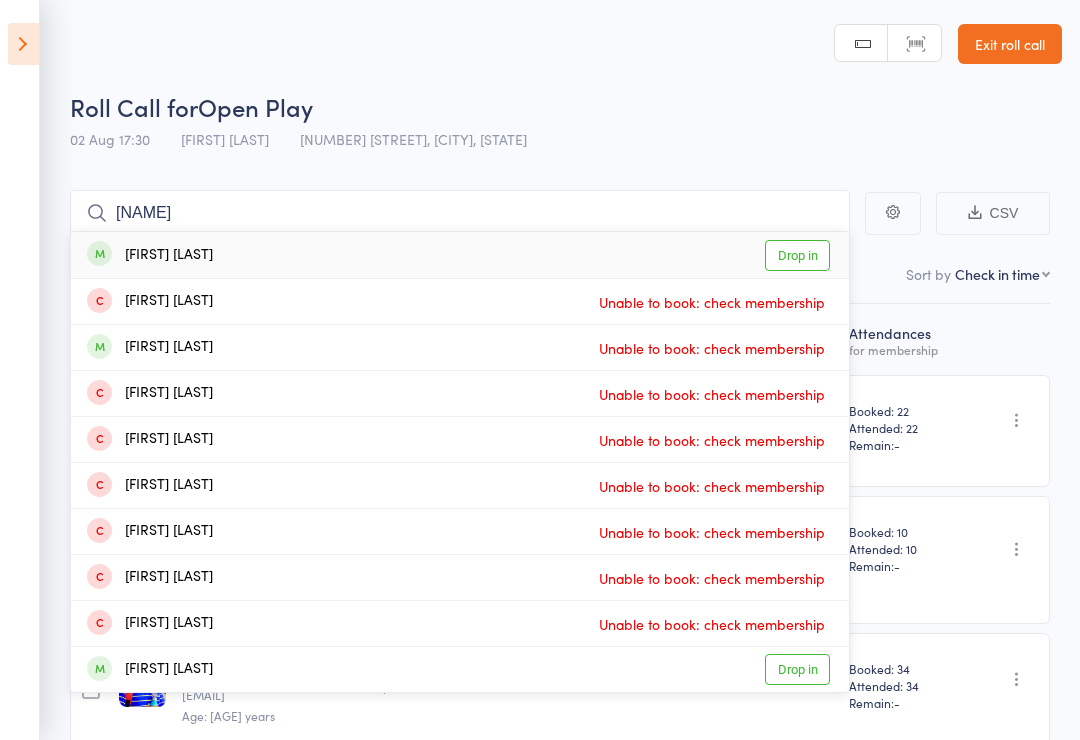 click on "Drop in" at bounding box center (797, 255) 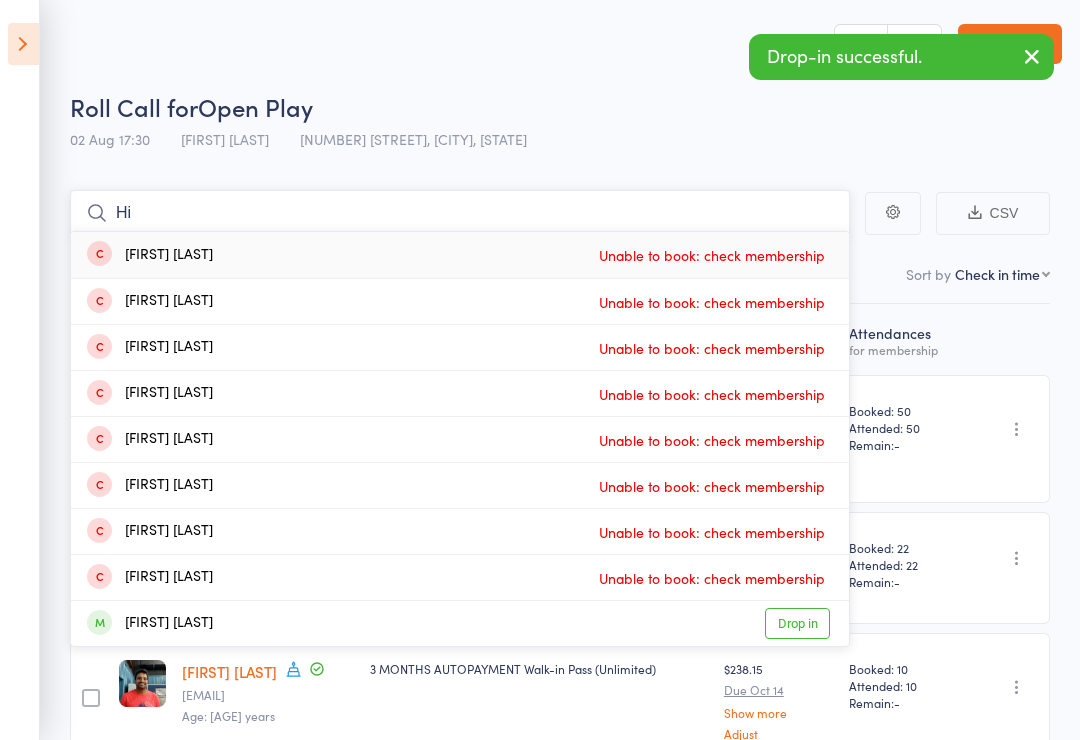 type on "H" 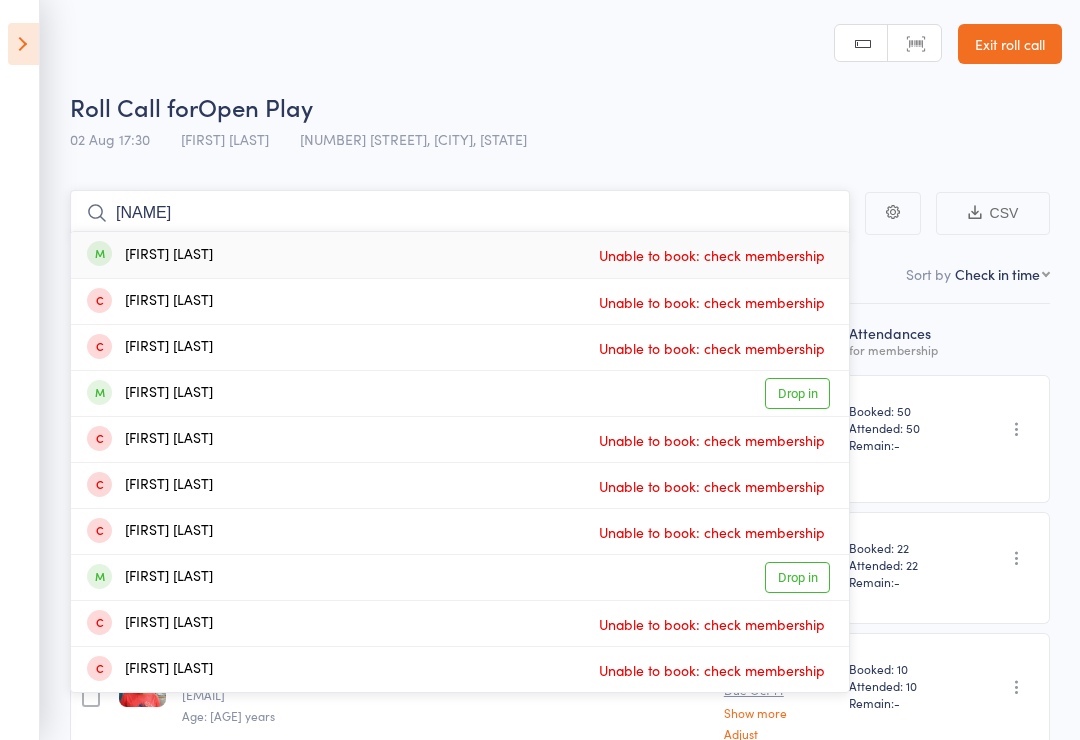 type on "[NAME]" 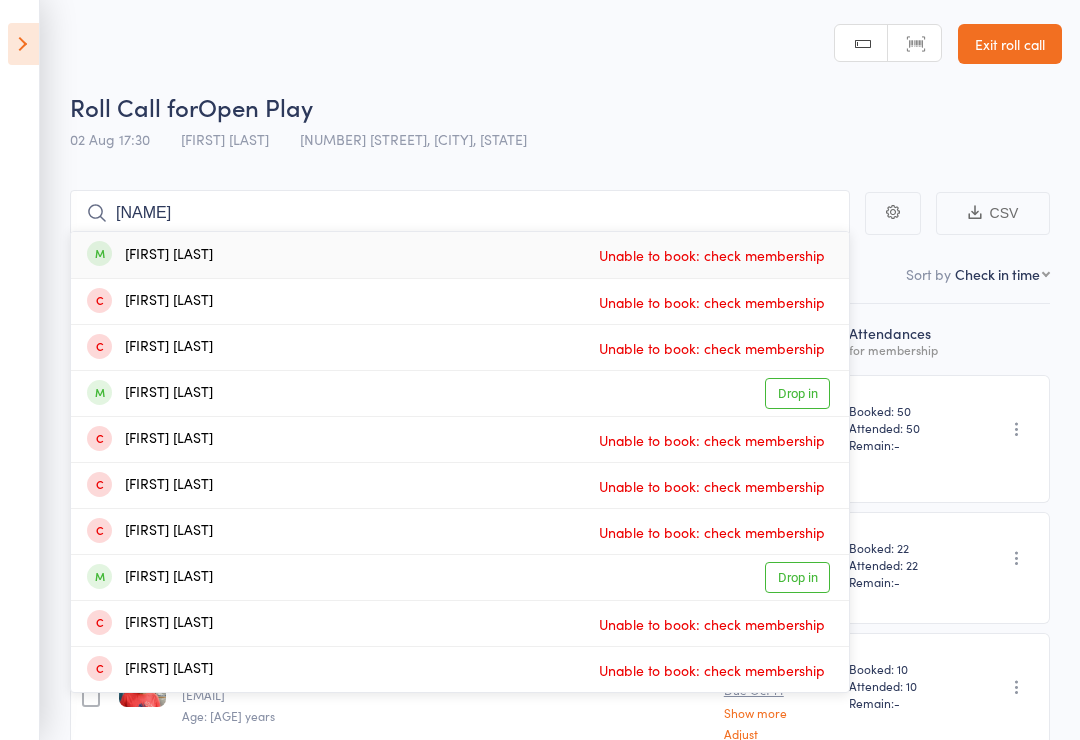 click on "Drop in" at bounding box center [797, 393] 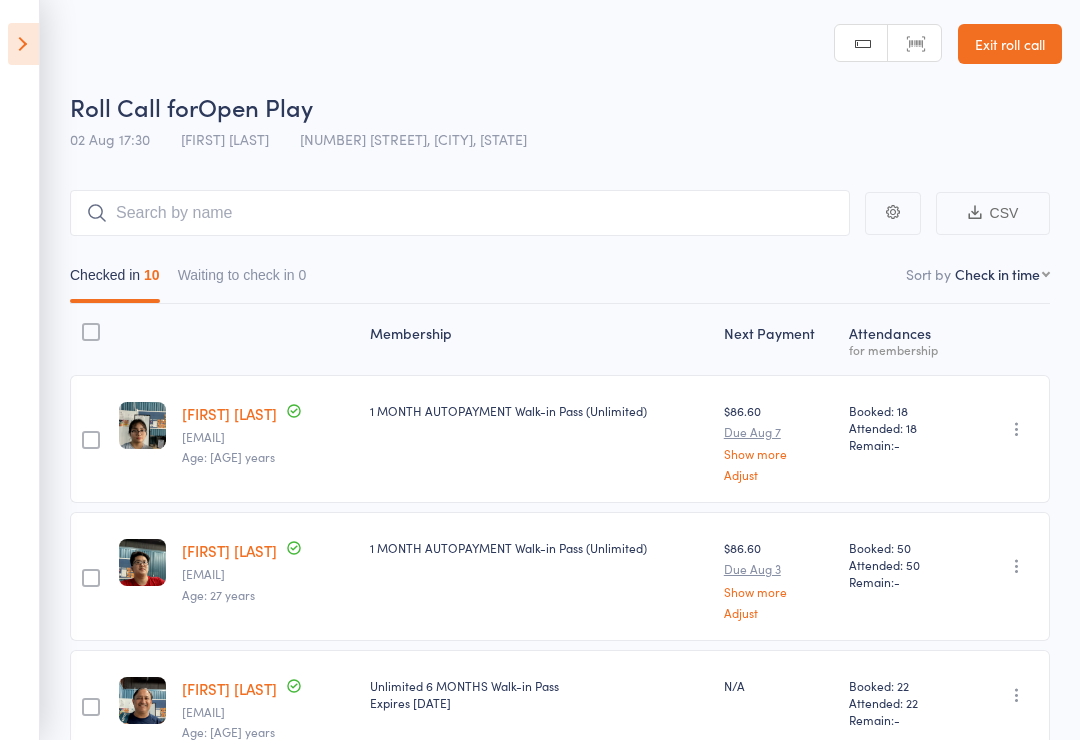 click on "edit [FIRST] [LAST] [EMAIL] Age: [AGE] years $ [PRICE] Due [DATE] edit [FIRST] [LAST] [EMAIL] Age: [AGE] yearsExpires [DATE] N/A Booked: 22 Attended: 22 Remain: - Undo check-in Send message Add Note Add Task Add Flag Remove edit" at bounding box center (540, 950) 